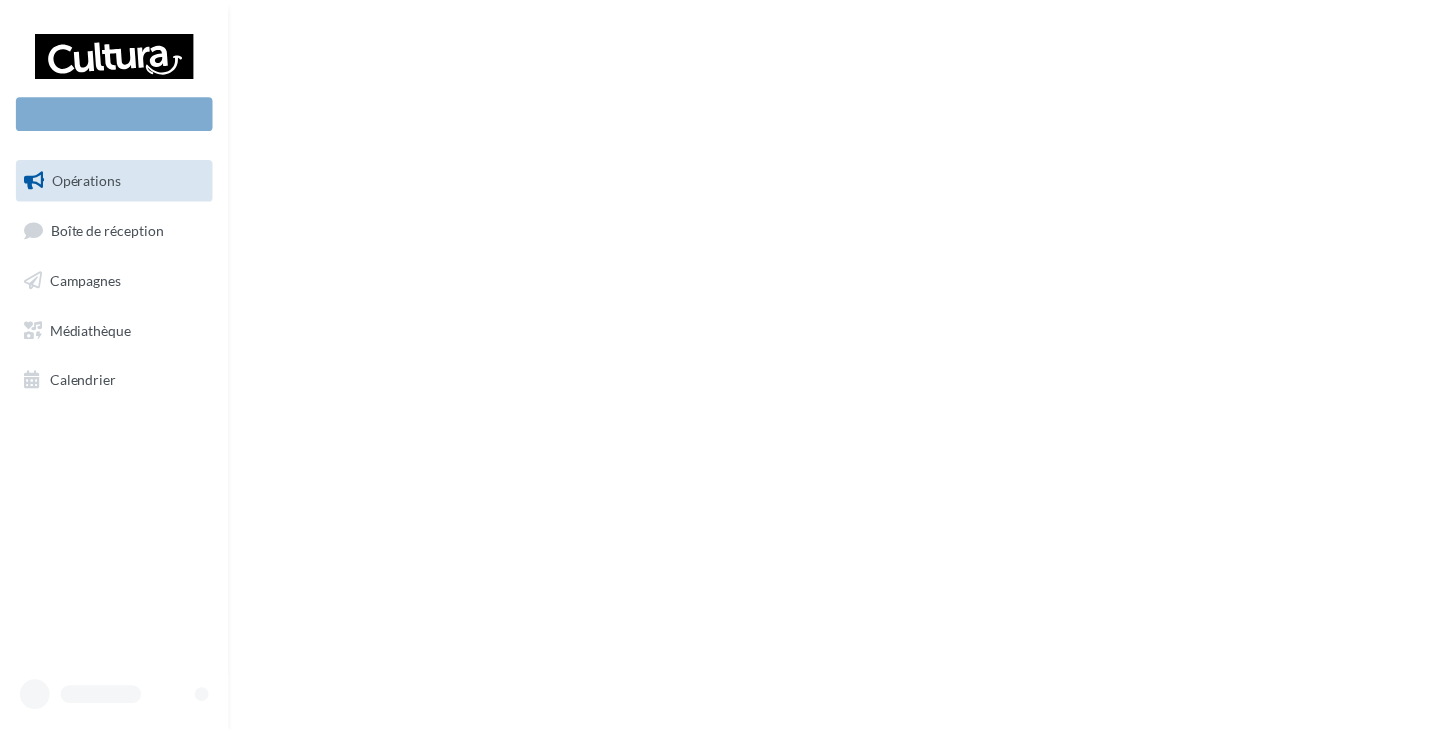 scroll, scrollTop: 0, scrollLeft: 0, axis: both 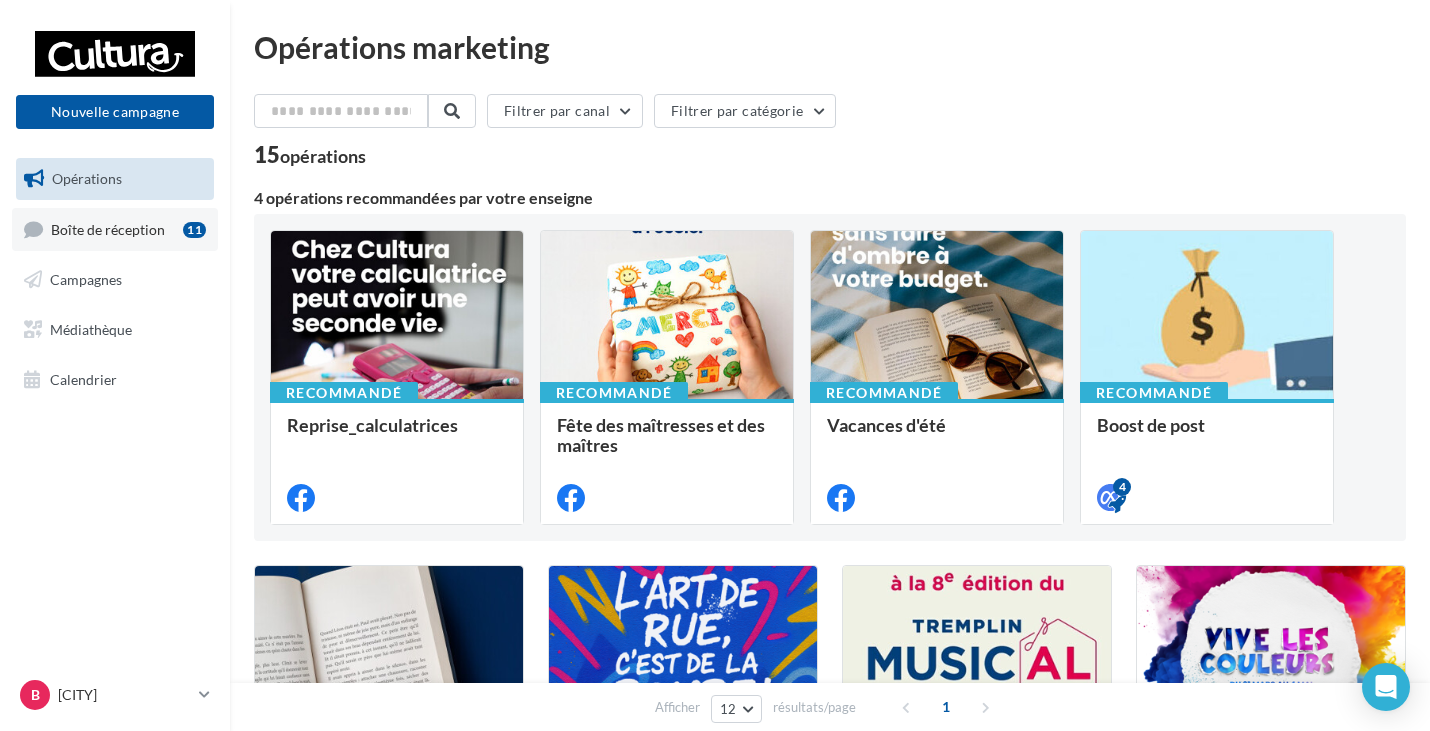 click on "Boîte de réception
11" at bounding box center [115, 229] 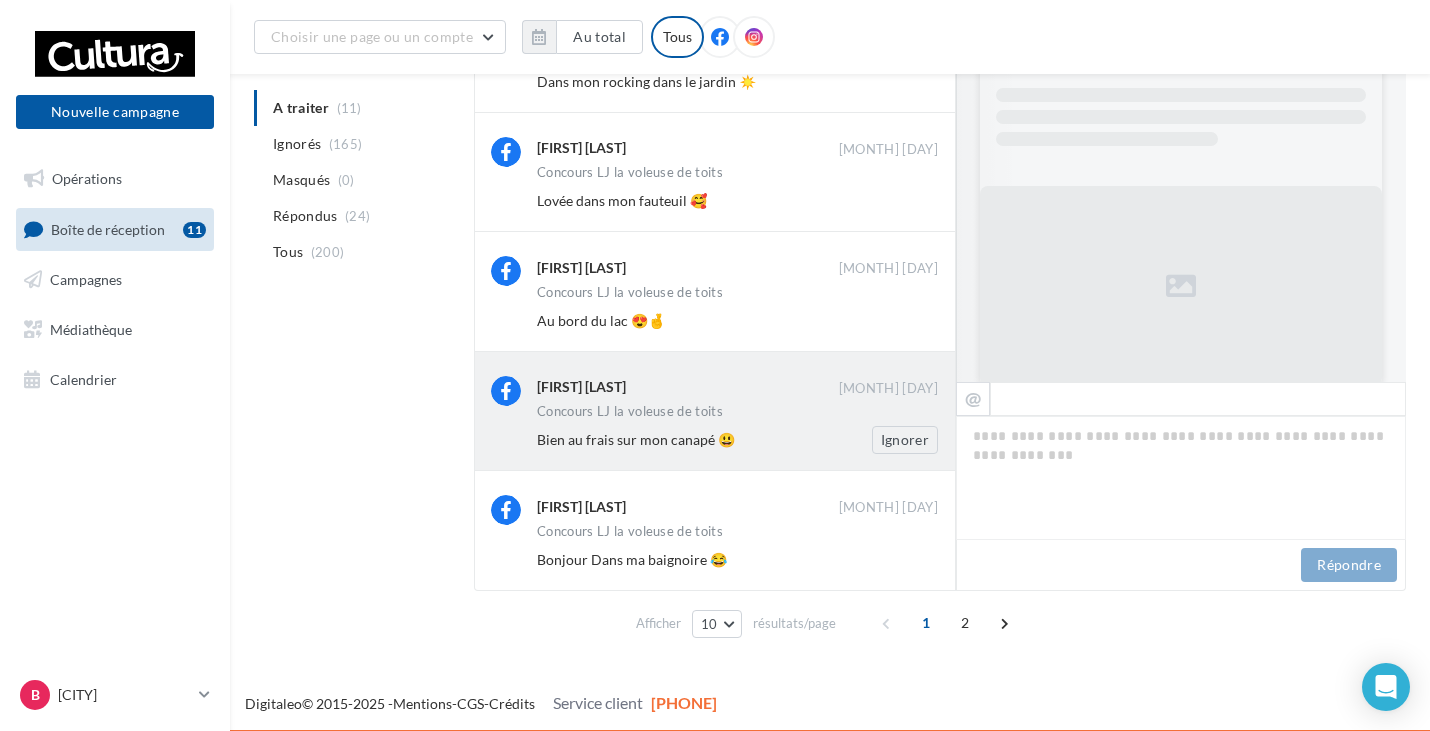 scroll, scrollTop: 793, scrollLeft: 0, axis: vertical 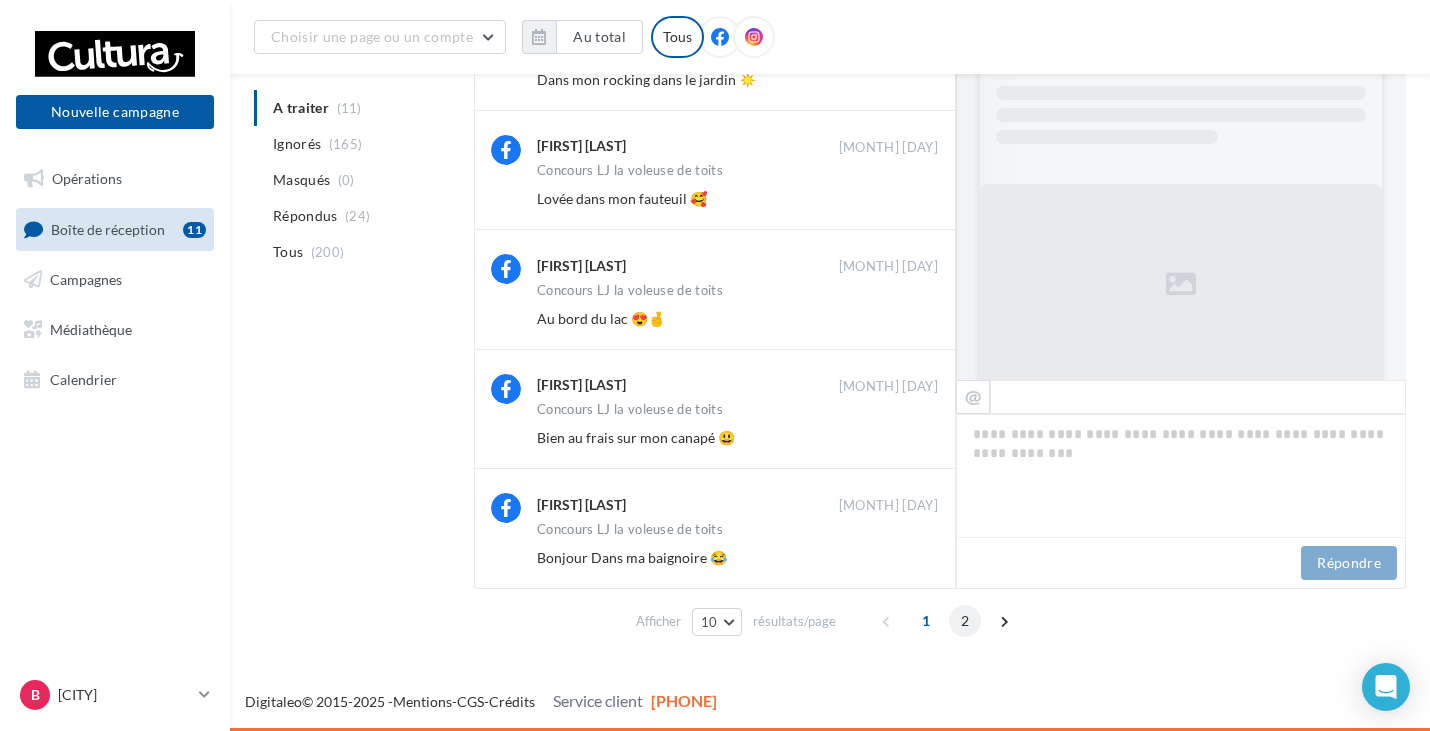 click on "2" at bounding box center (965, 621) 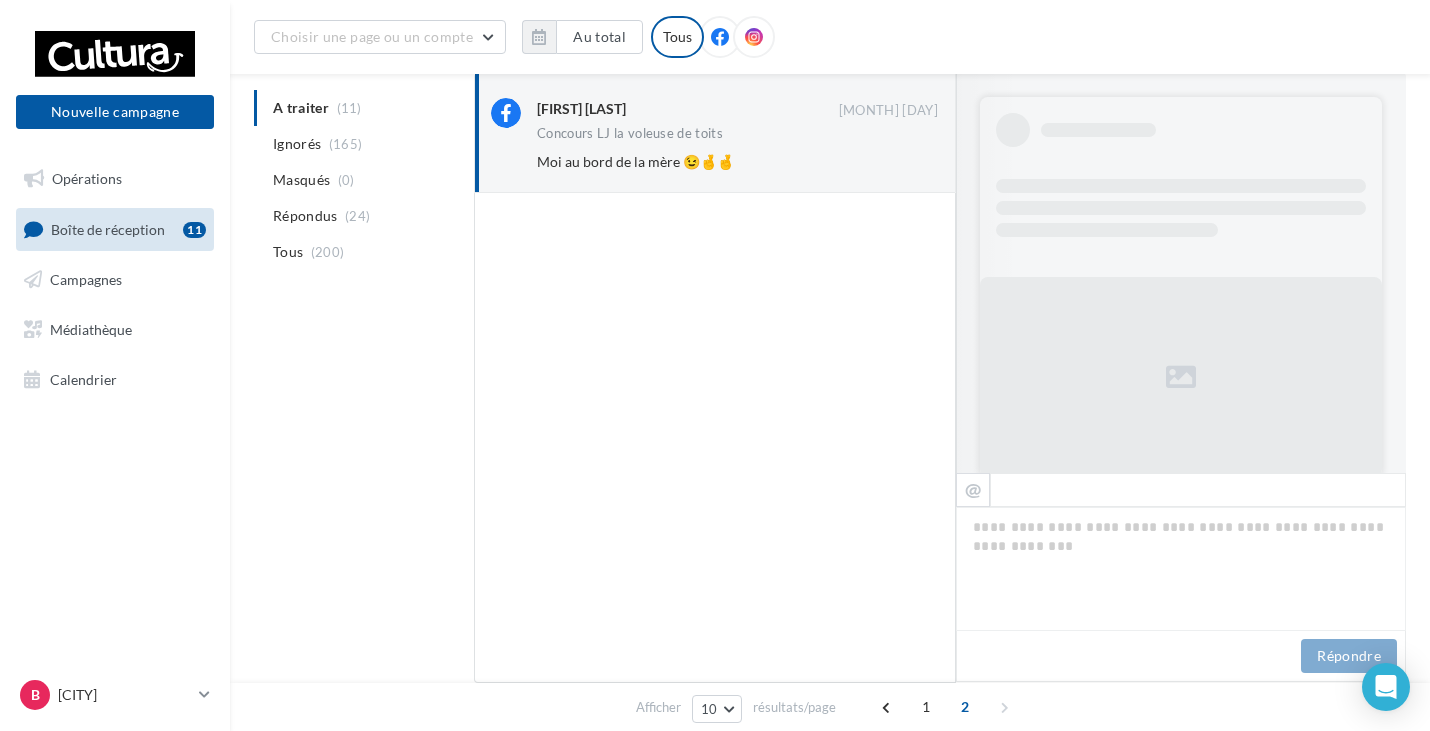 scroll, scrollTop: 0, scrollLeft: 0, axis: both 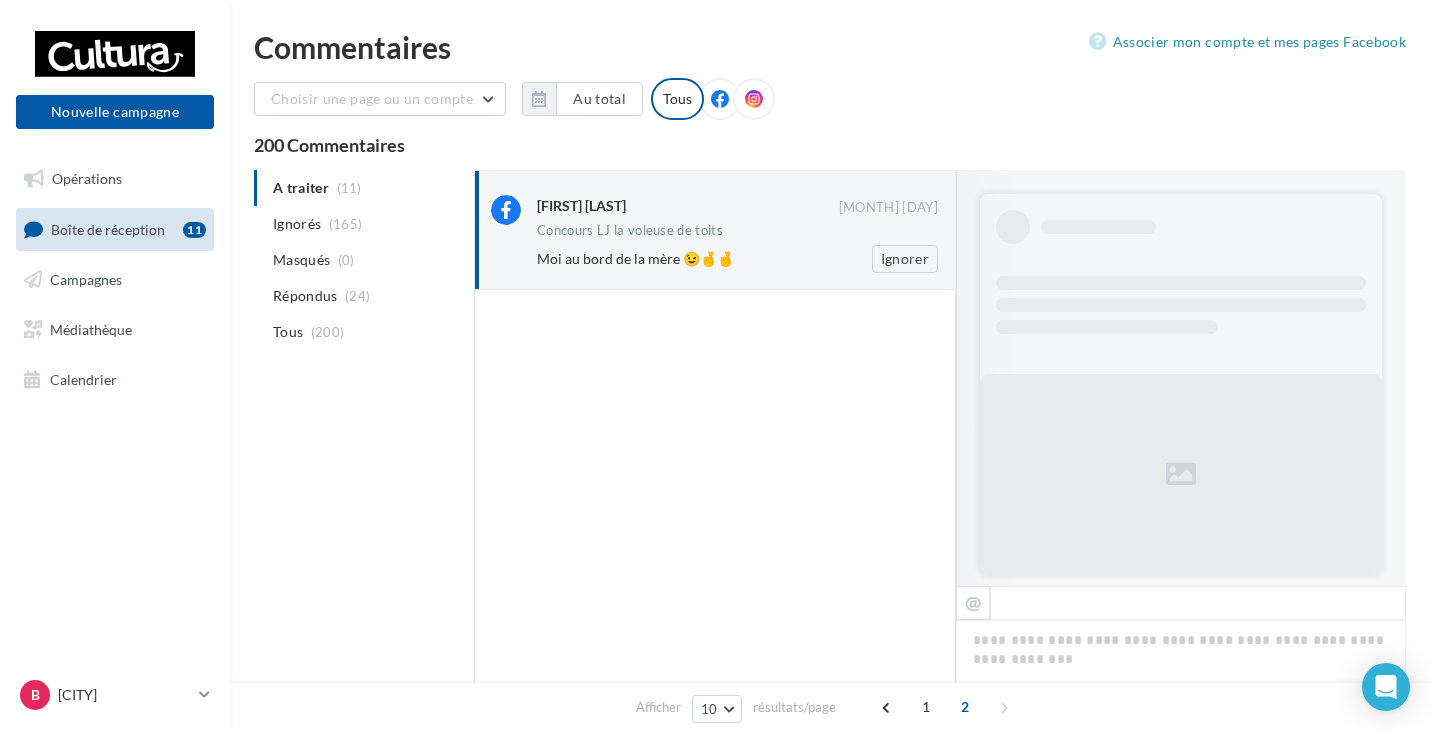 click on "Concours LJ la voleuse de toits" at bounding box center (737, 232) 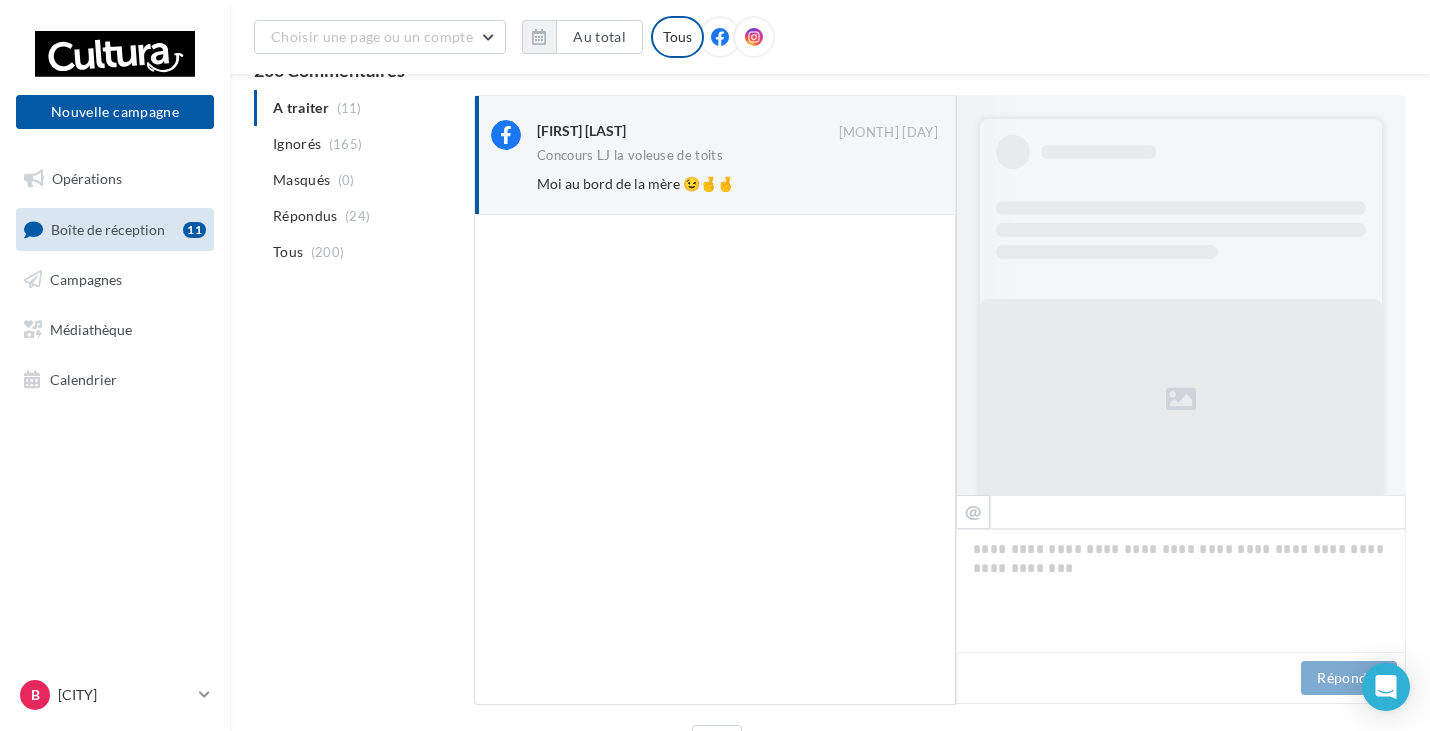 scroll, scrollTop: 207, scrollLeft: 0, axis: vertical 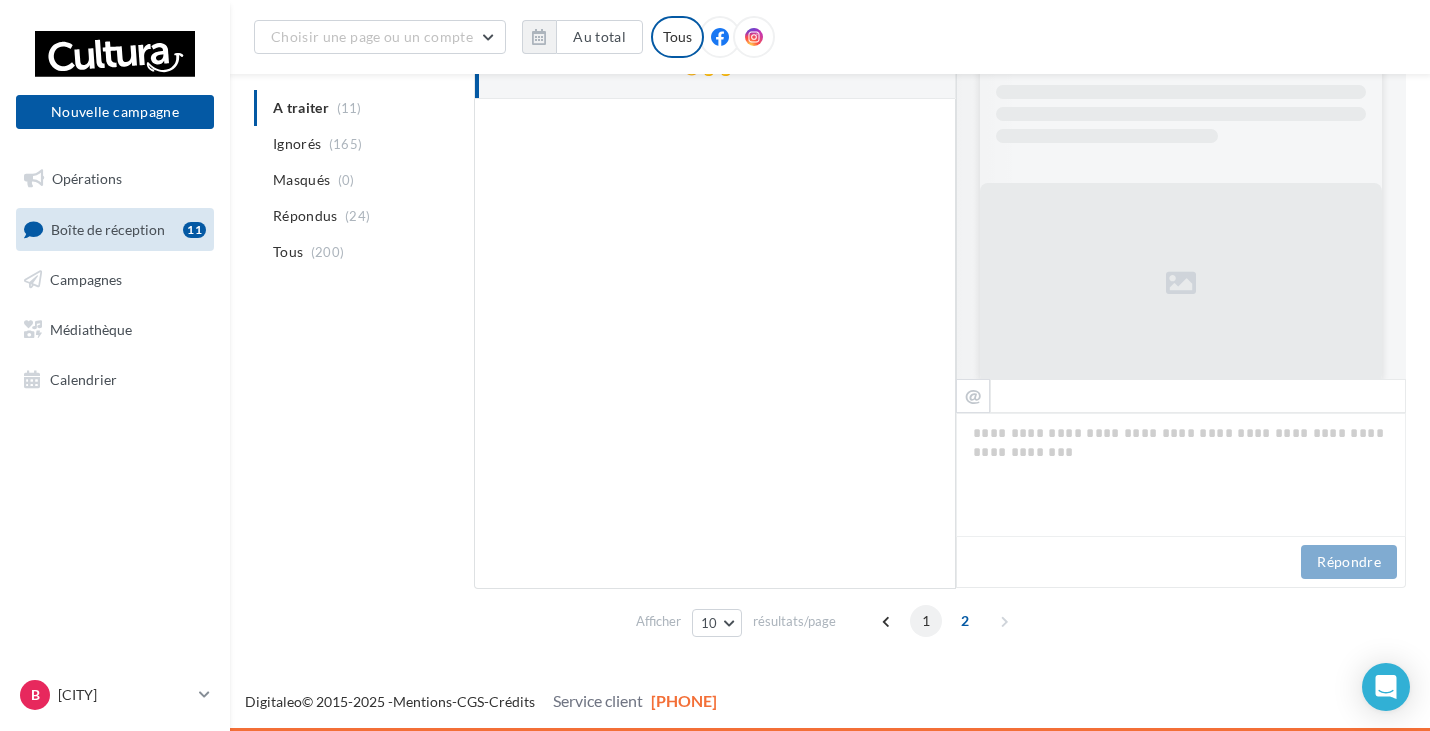 click on "1" at bounding box center (926, 621) 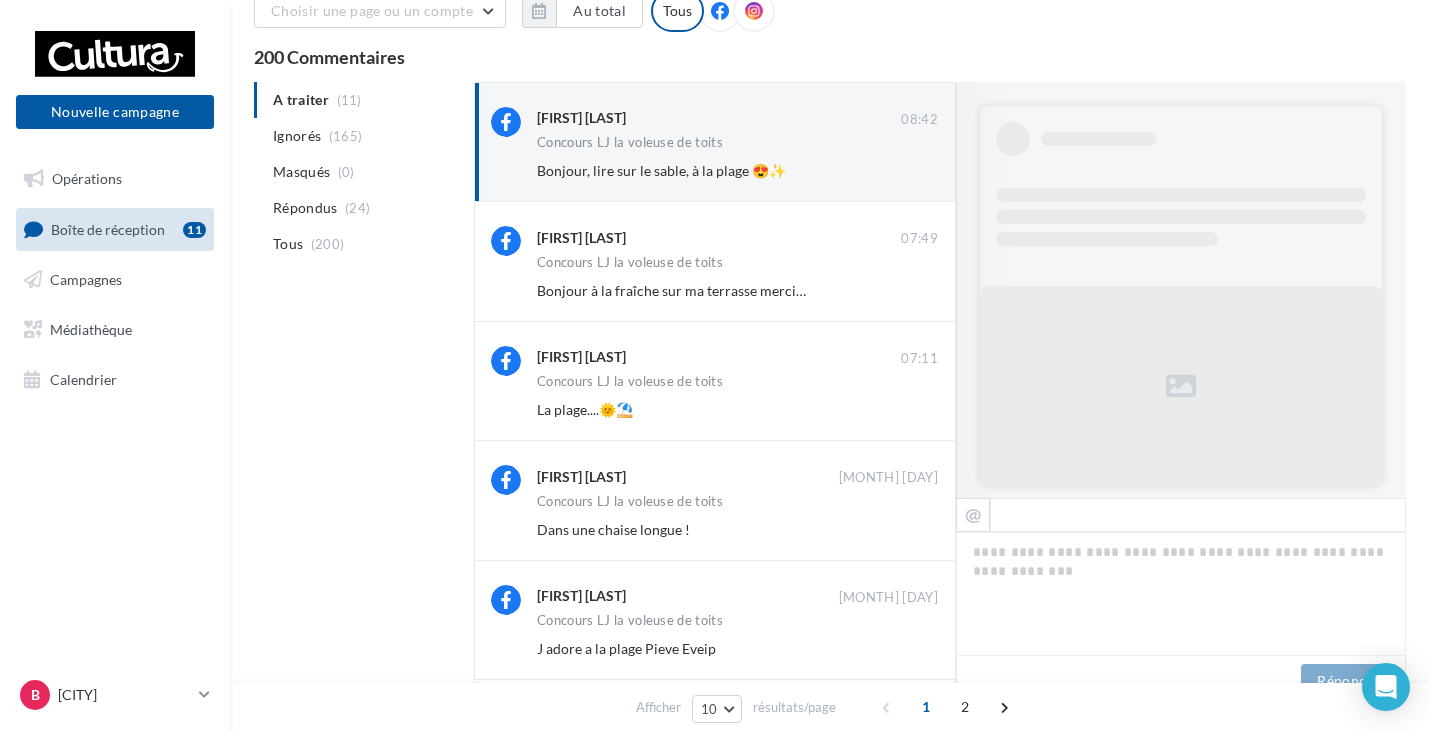 scroll, scrollTop: 0, scrollLeft: 0, axis: both 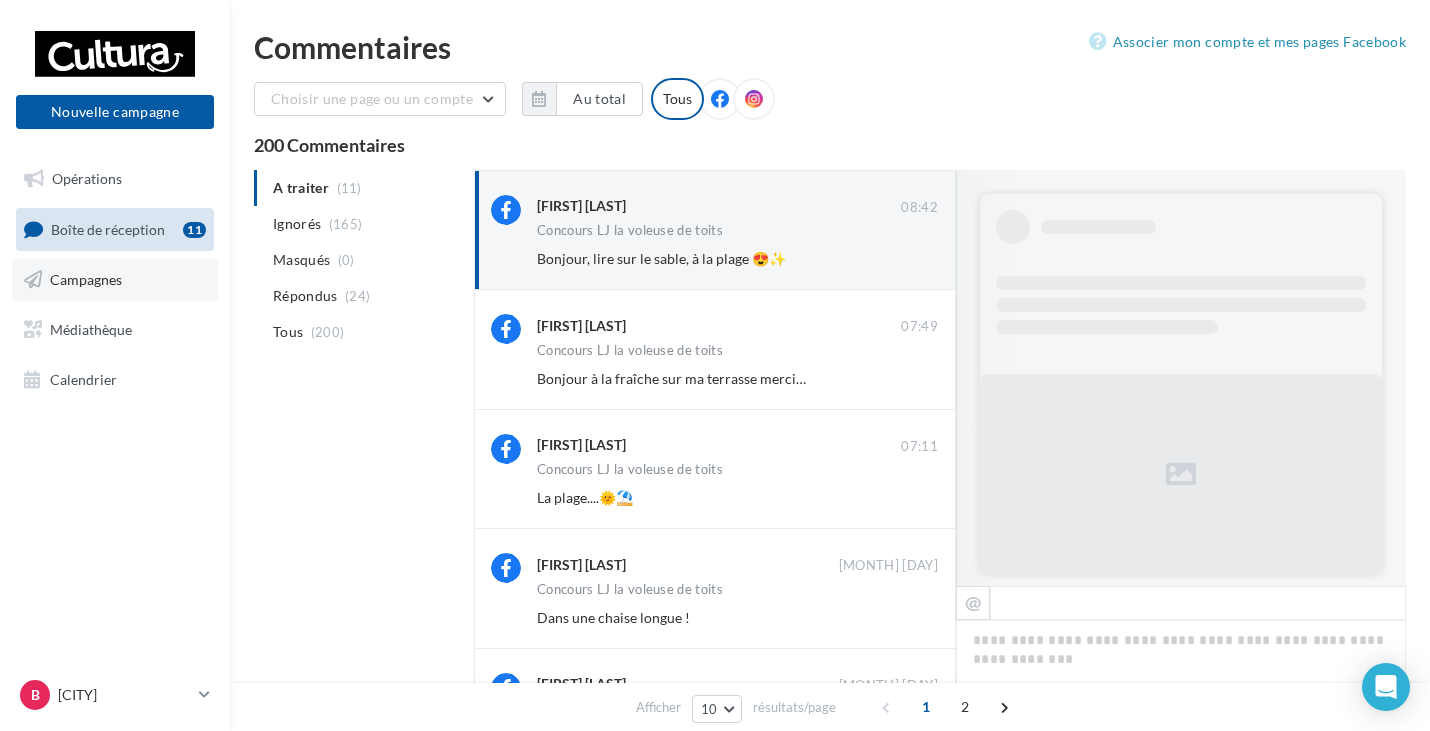 click on "Campagnes" at bounding box center (115, 280) 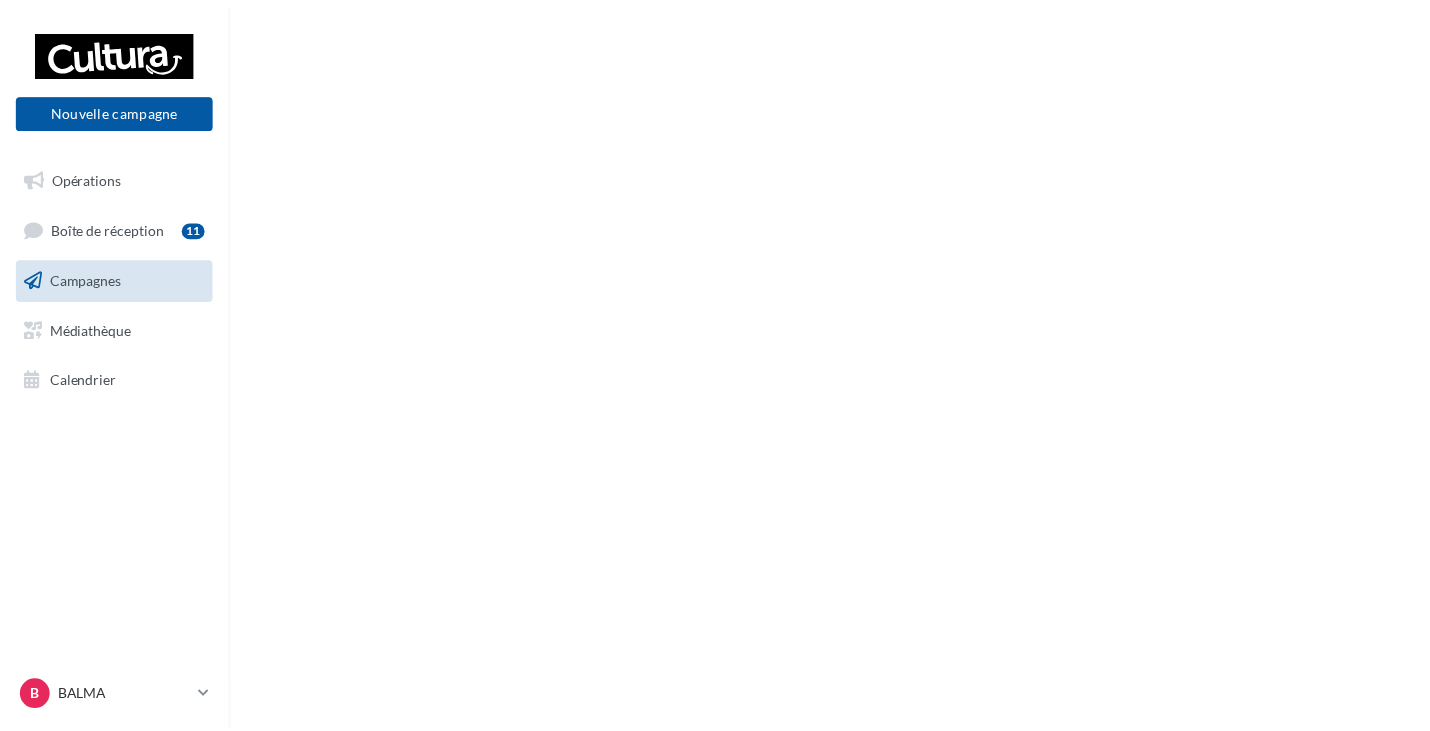 scroll, scrollTop: 0, scrollLeft: 0, axis: both 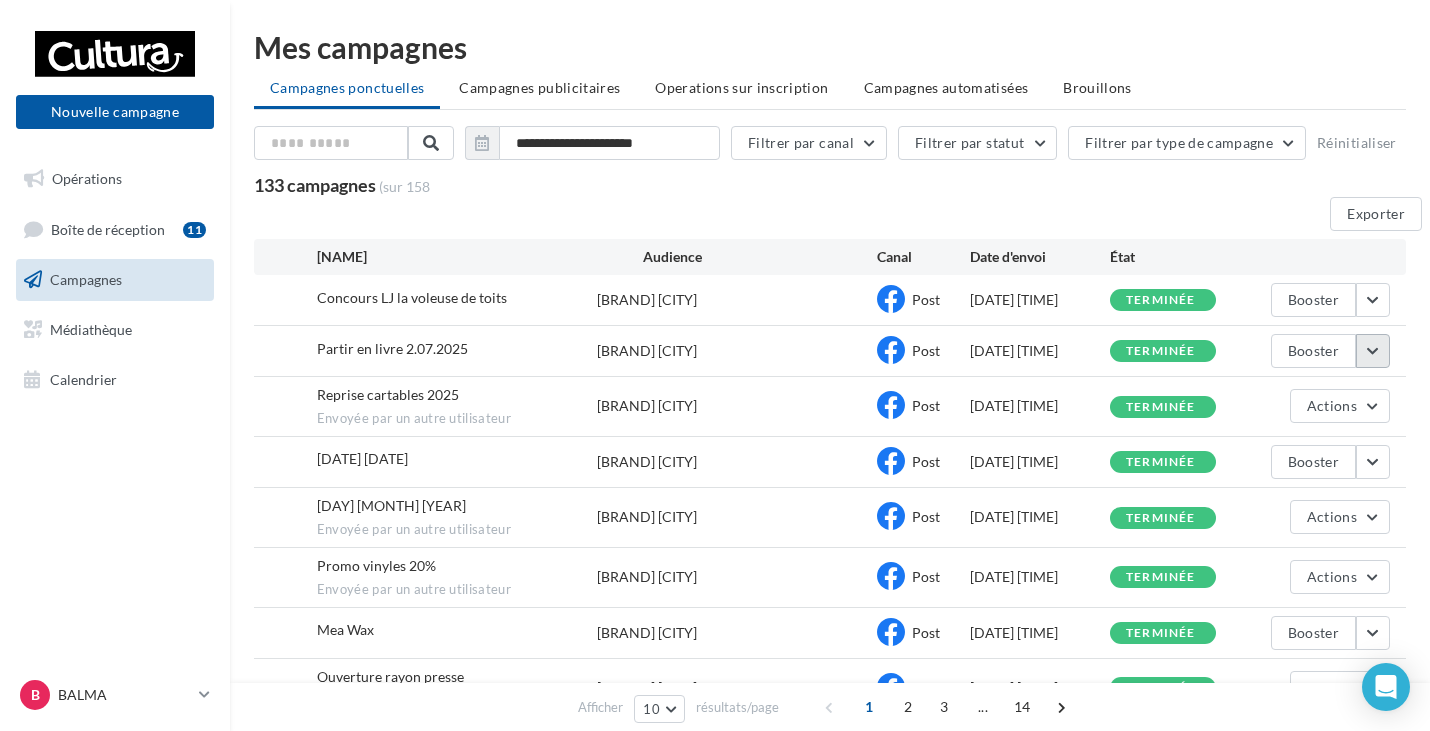 click at bounding box center (1373, 300) 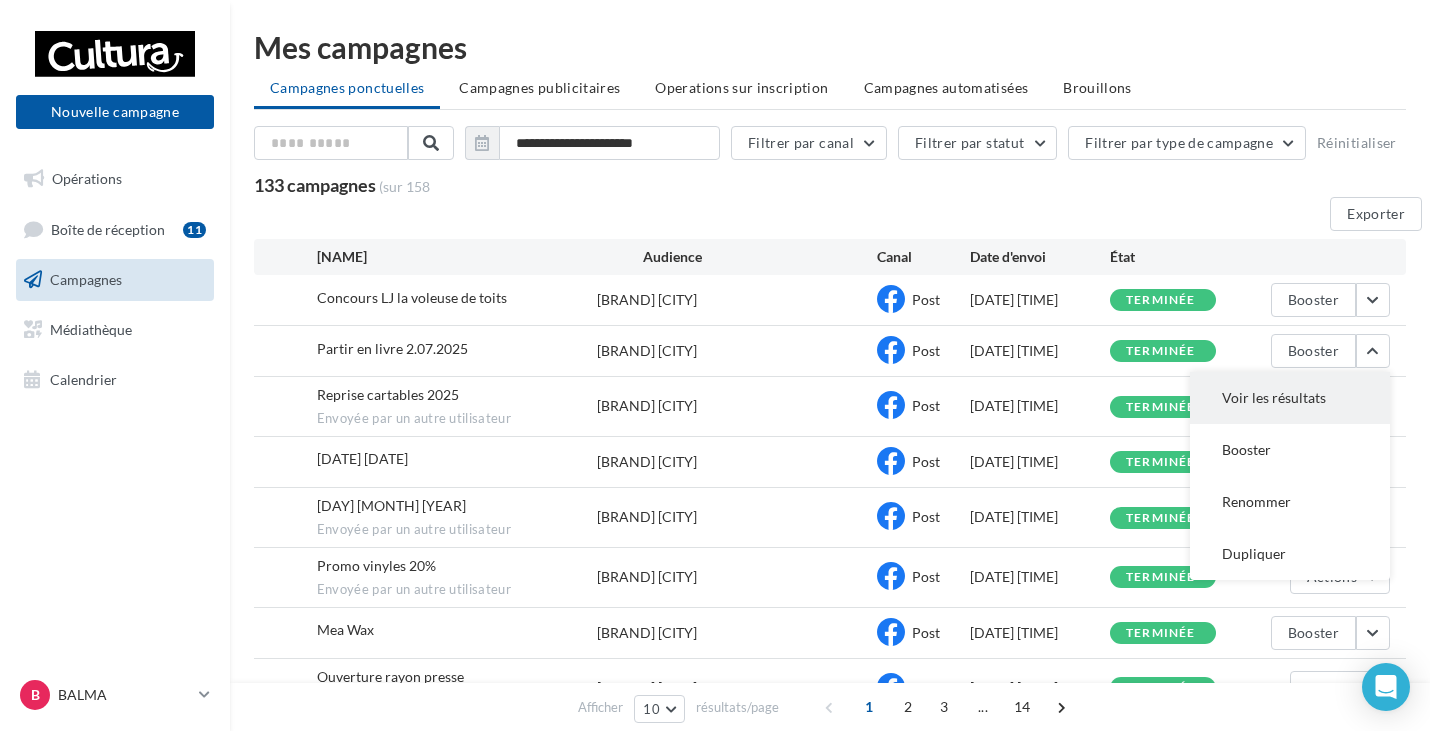 click on "Voir les résultats" at bounding box center [1290, 398] 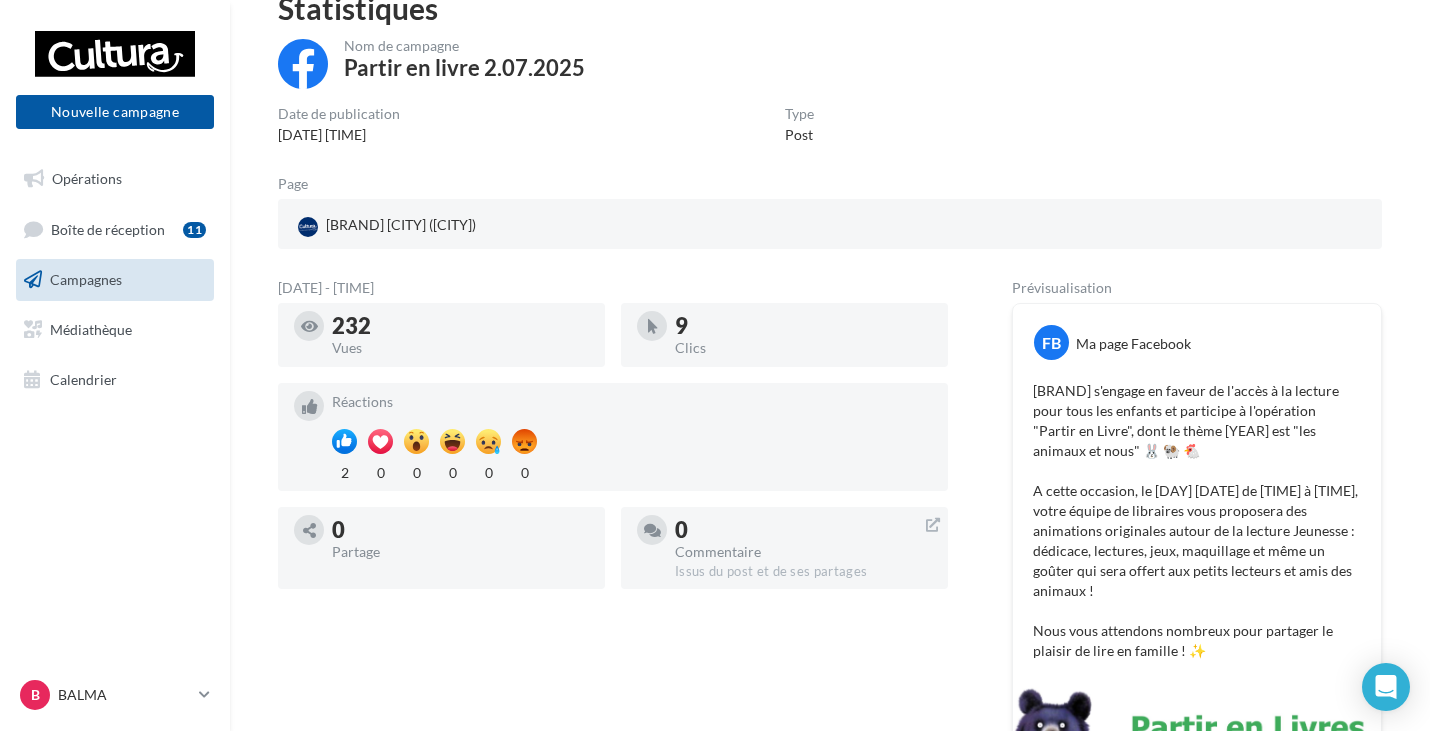 scroll, scrollTop: 0, scrollLeft: 0, axis: both 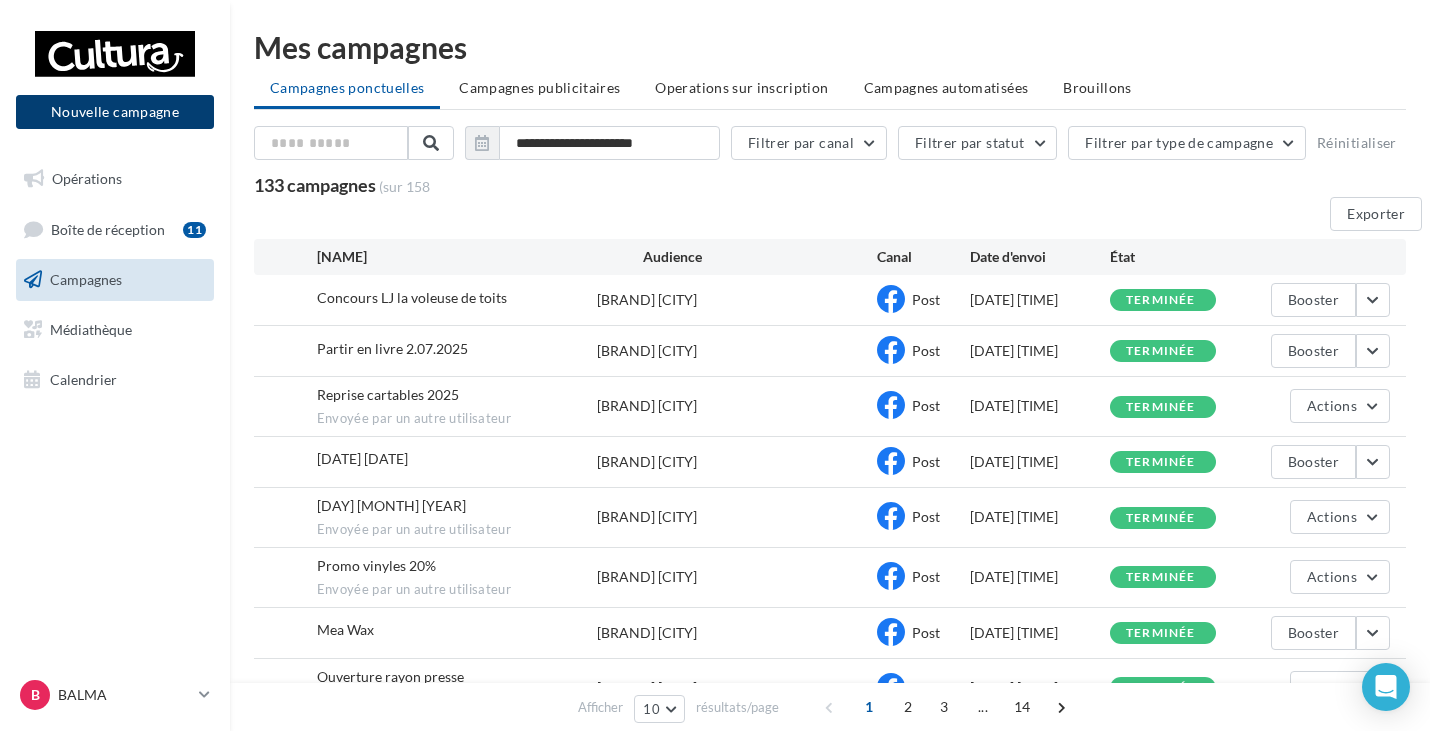 click on "Nouvelle campagne" at bounding box center [115, 112] 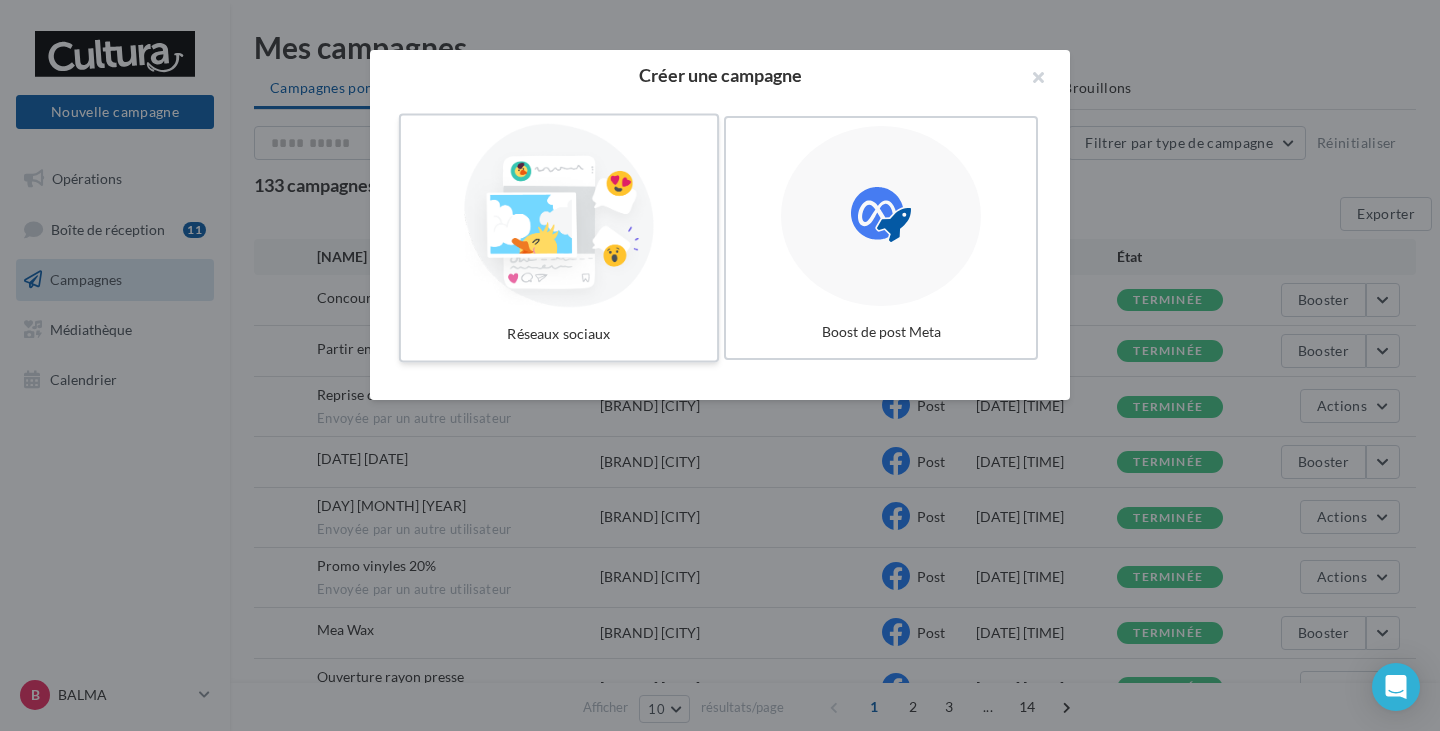 click at bounding box center [559, 216] 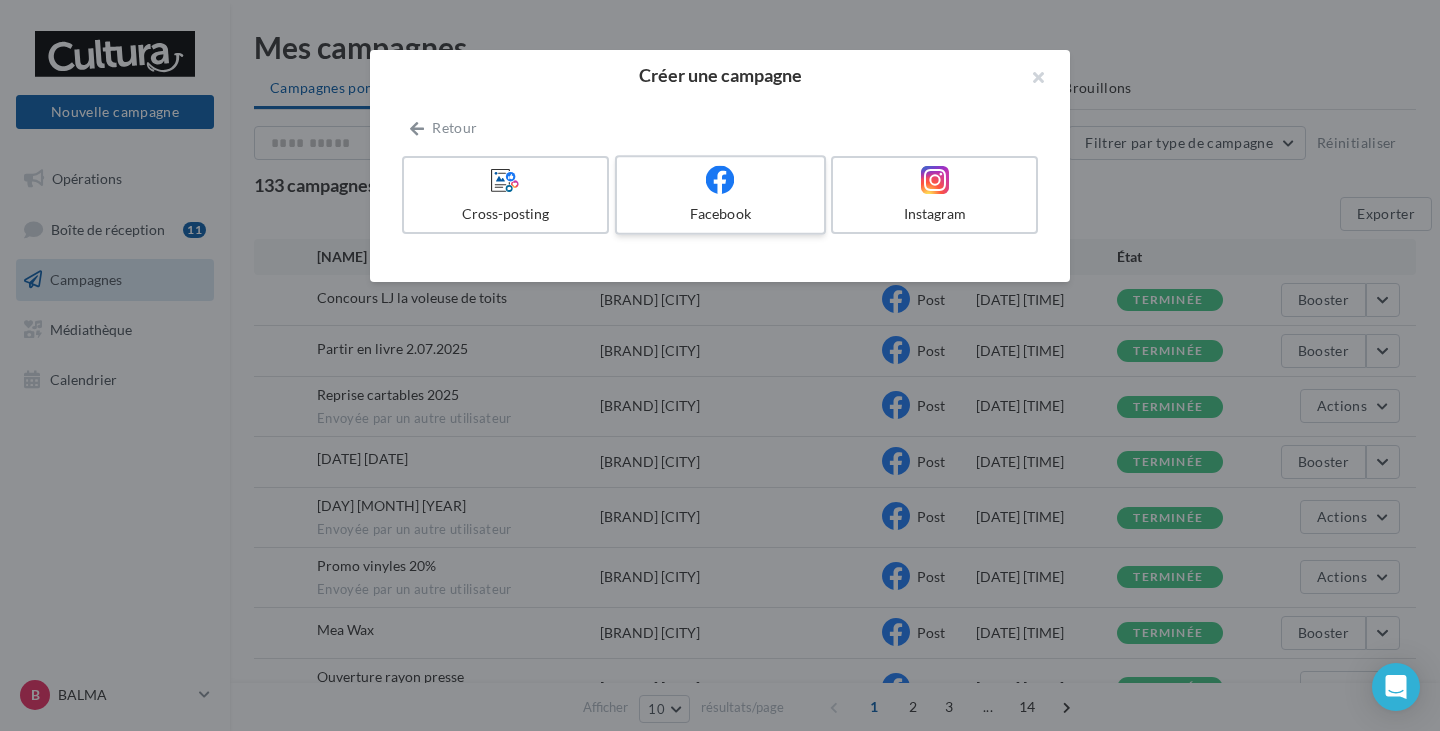 click on "Facebook" at bounding box center [720, 214] 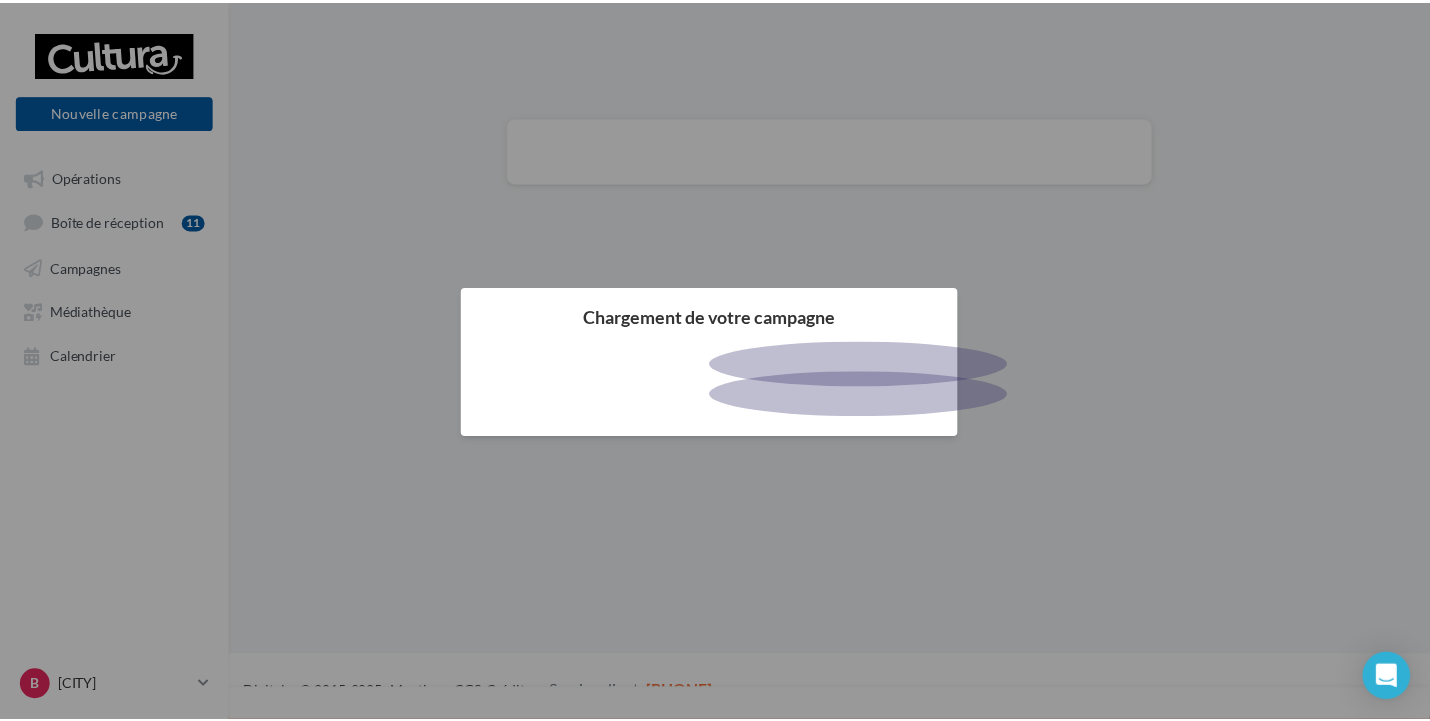 scroll, scrollTop: 0, scrollLeft: 0, axis: both 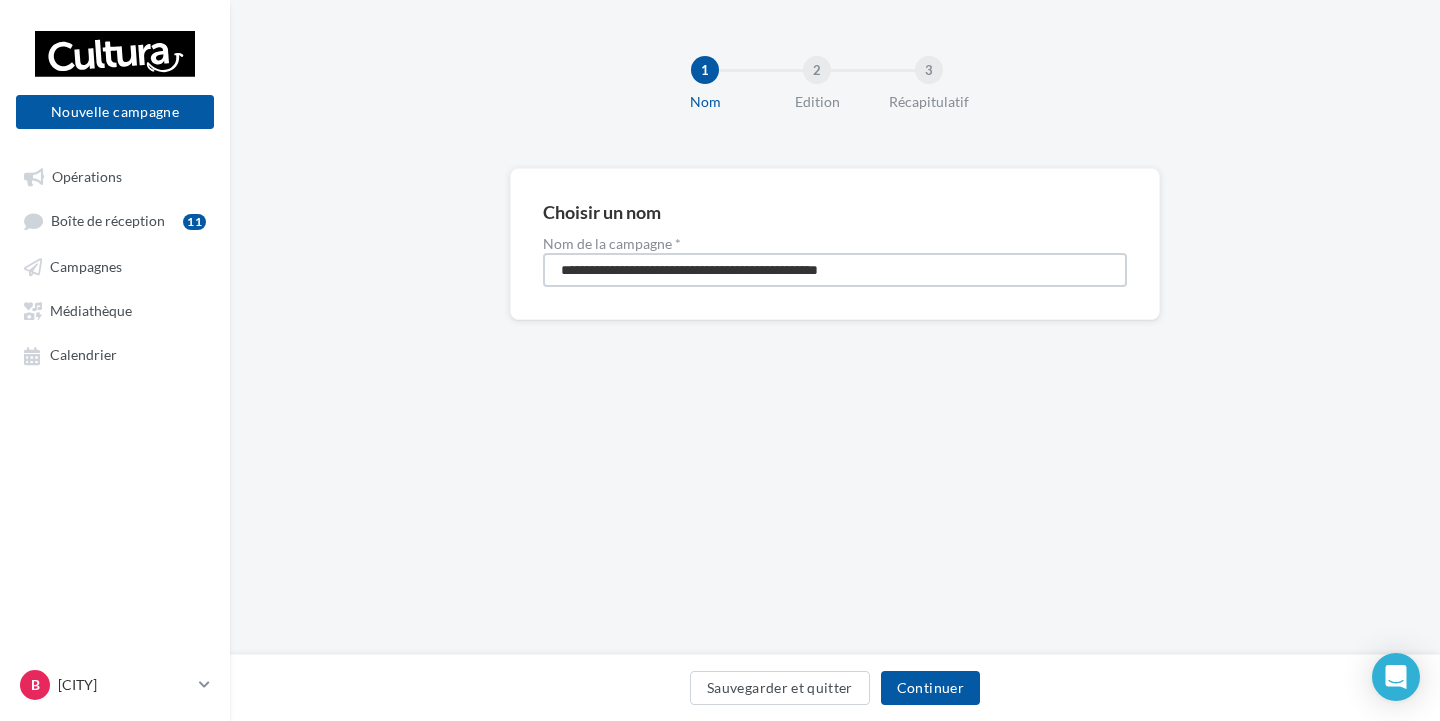 drag, startPoint x: 764, startPoint y: 273, endPoint x: 532, endPoint y: 269, distance: 232.03448 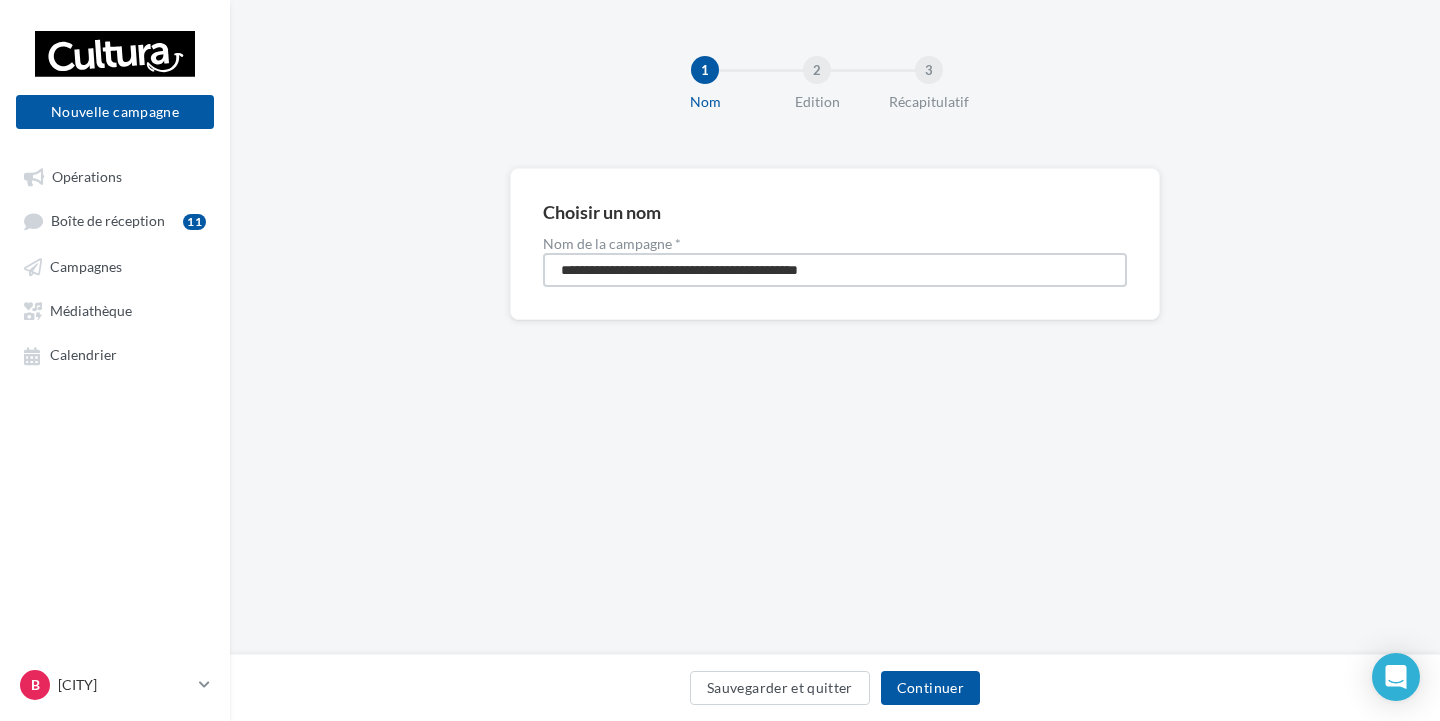 click on "**********" at bounding box center (835, 270) 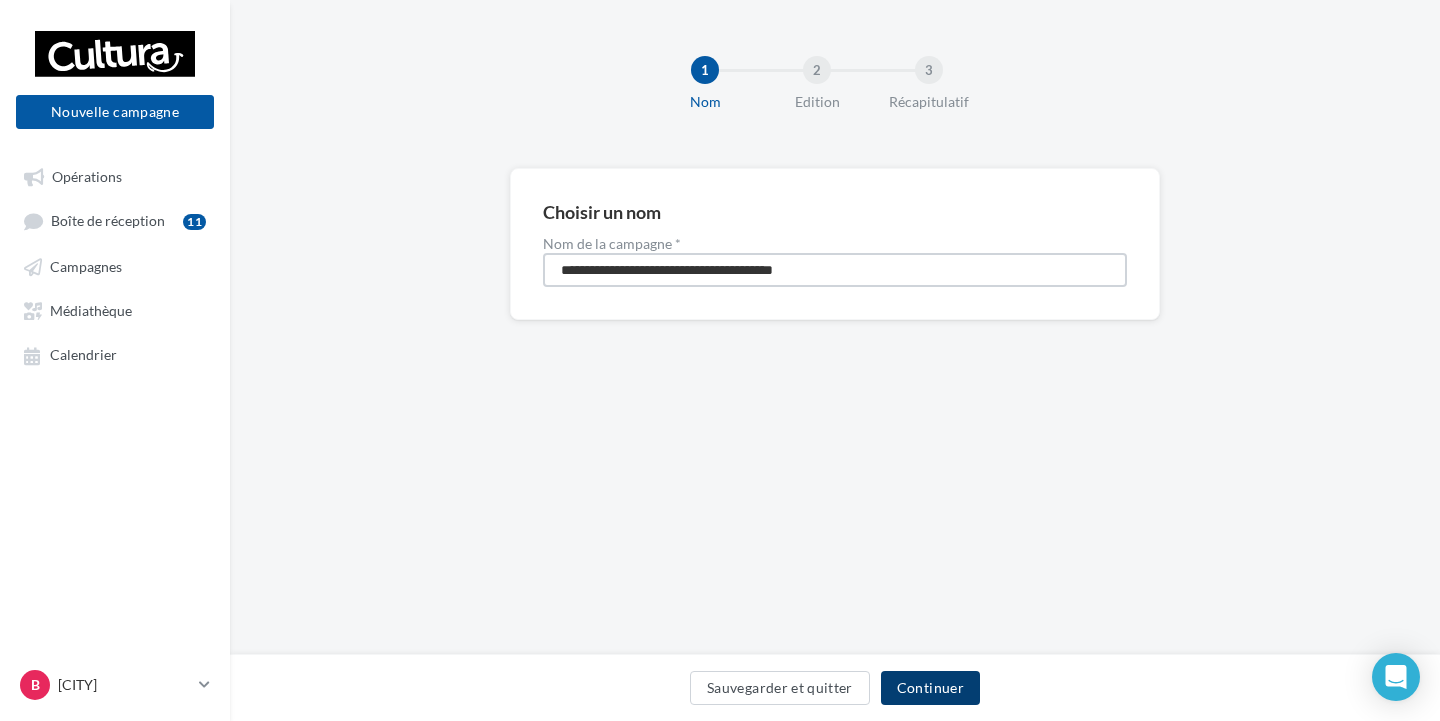 type on "**********" 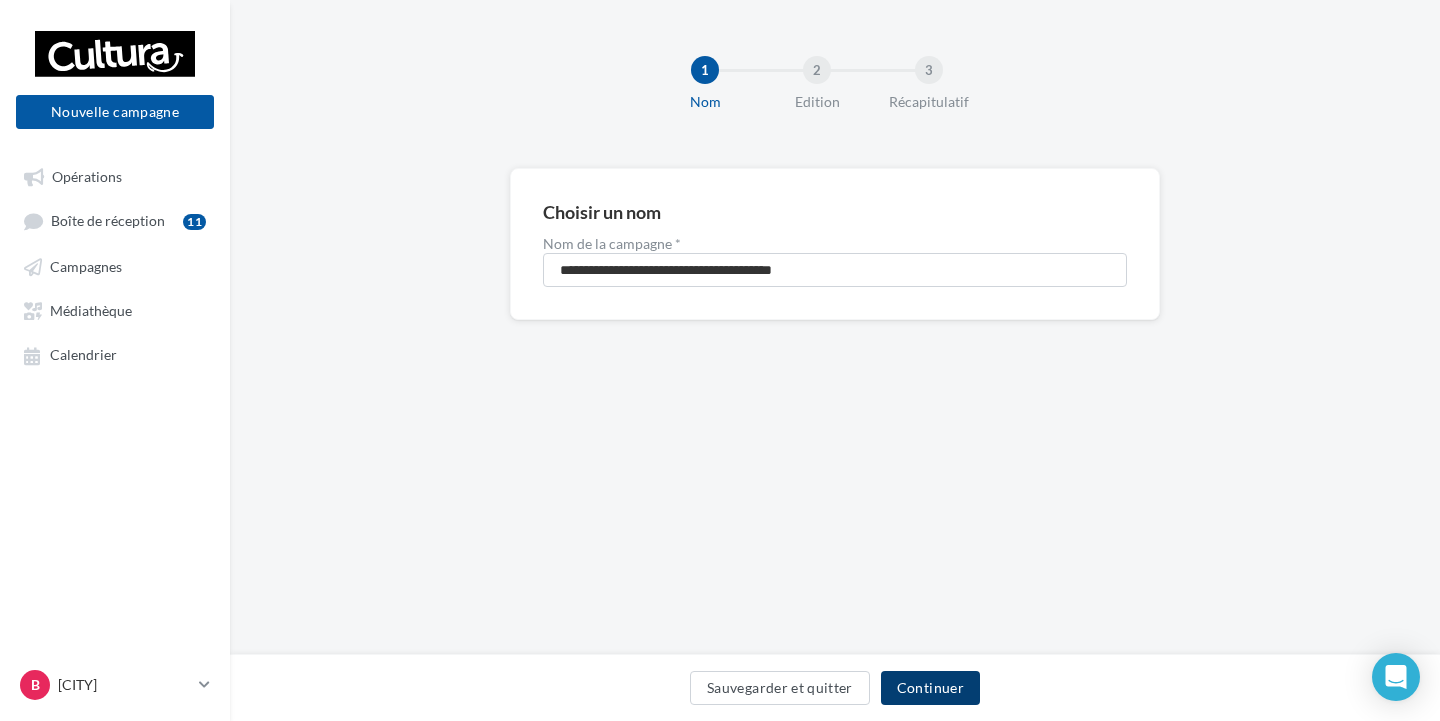 click on "Continuer" at bounding box center [930, 688] 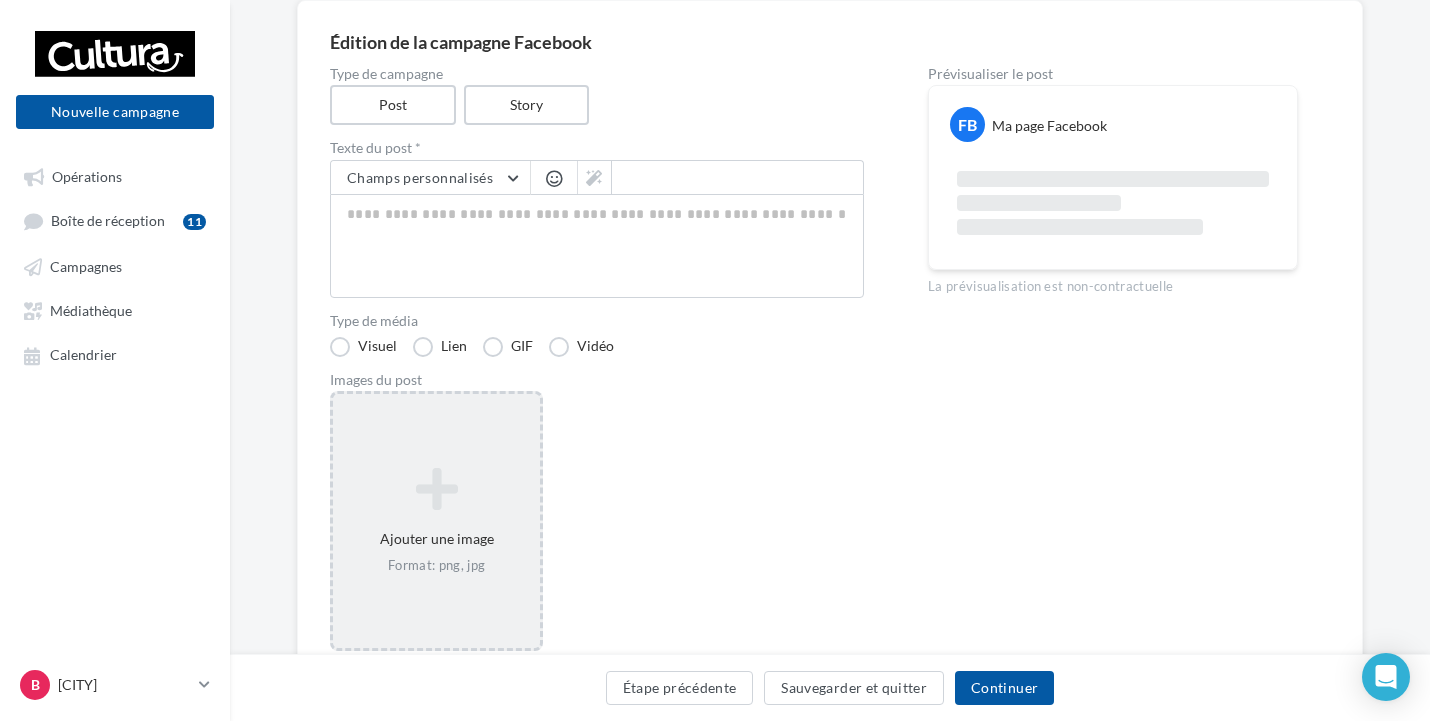 scroll, scrollTop: 200, scrollLeft: 0, axis: vertical 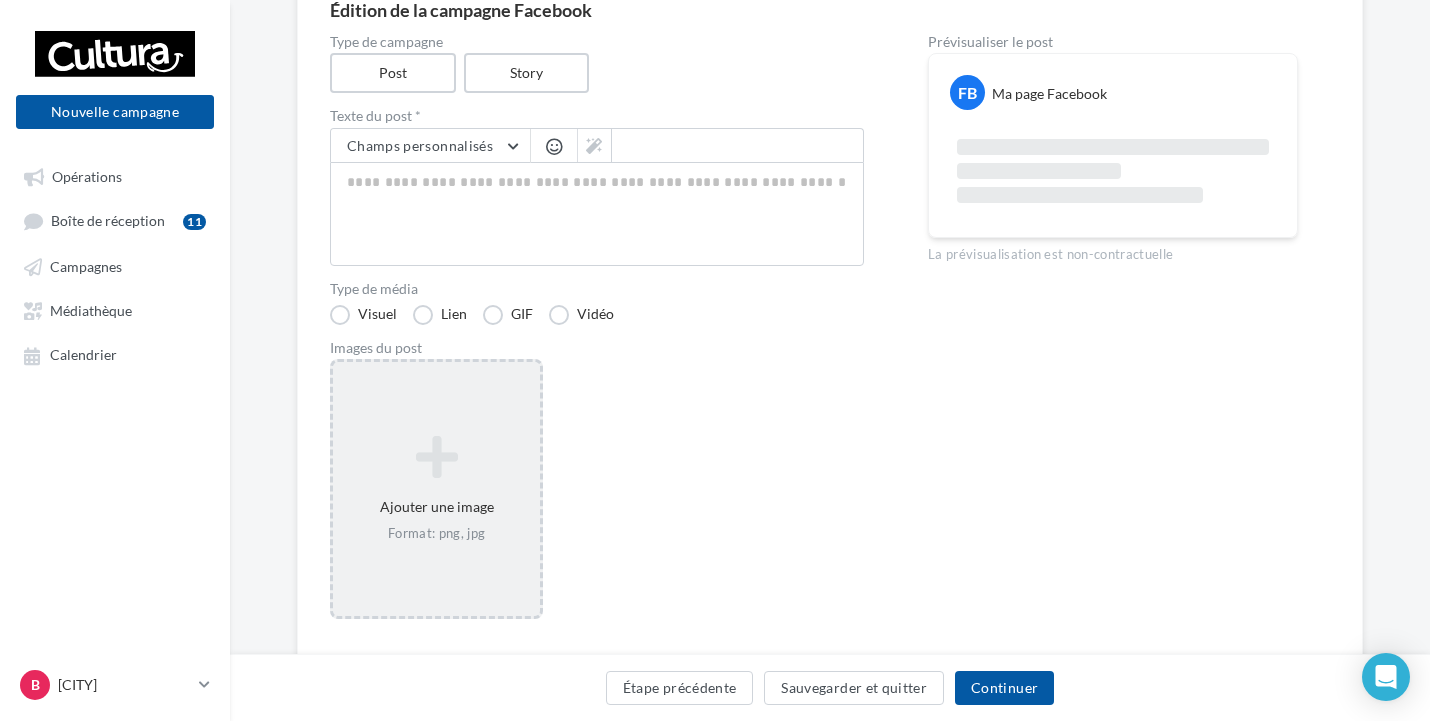 click at bounding box center [436, 457] 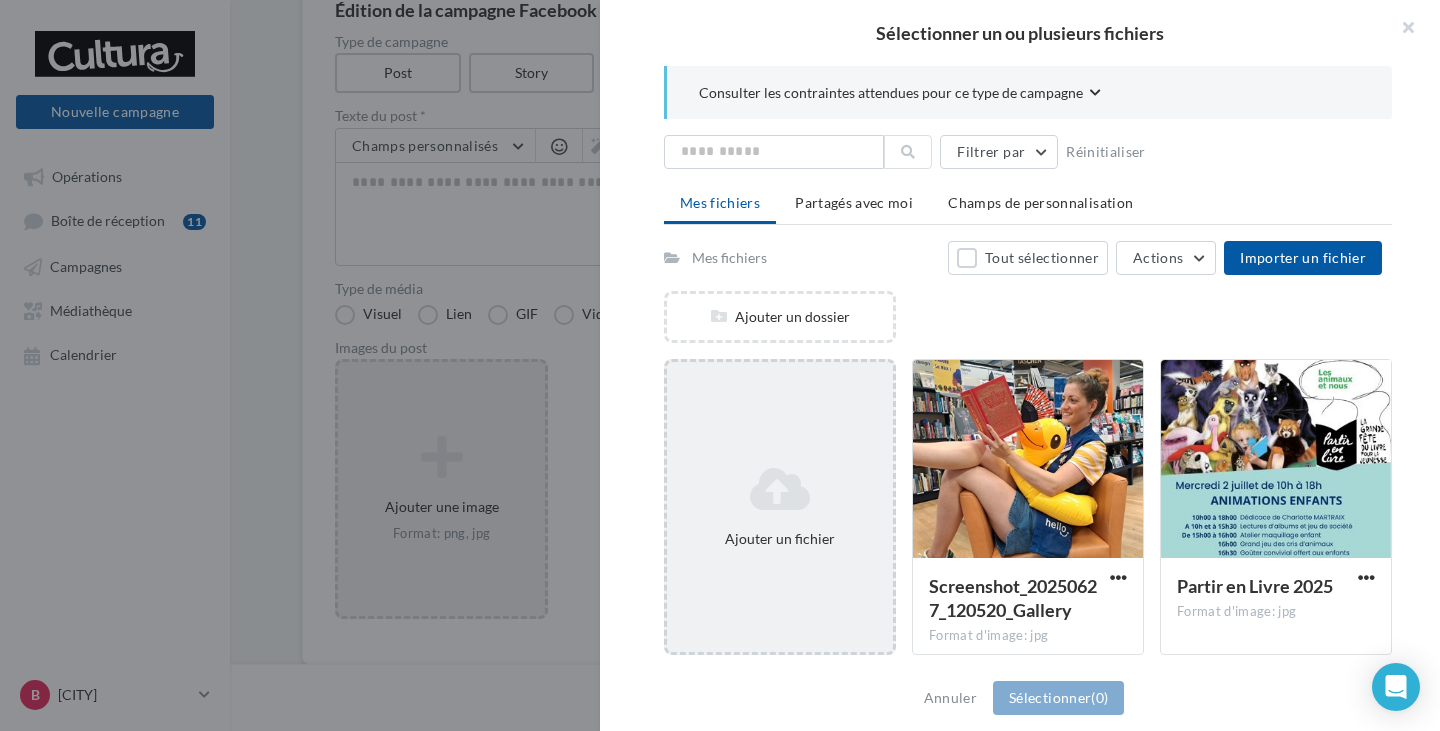 click at bounding box center (780, 489) 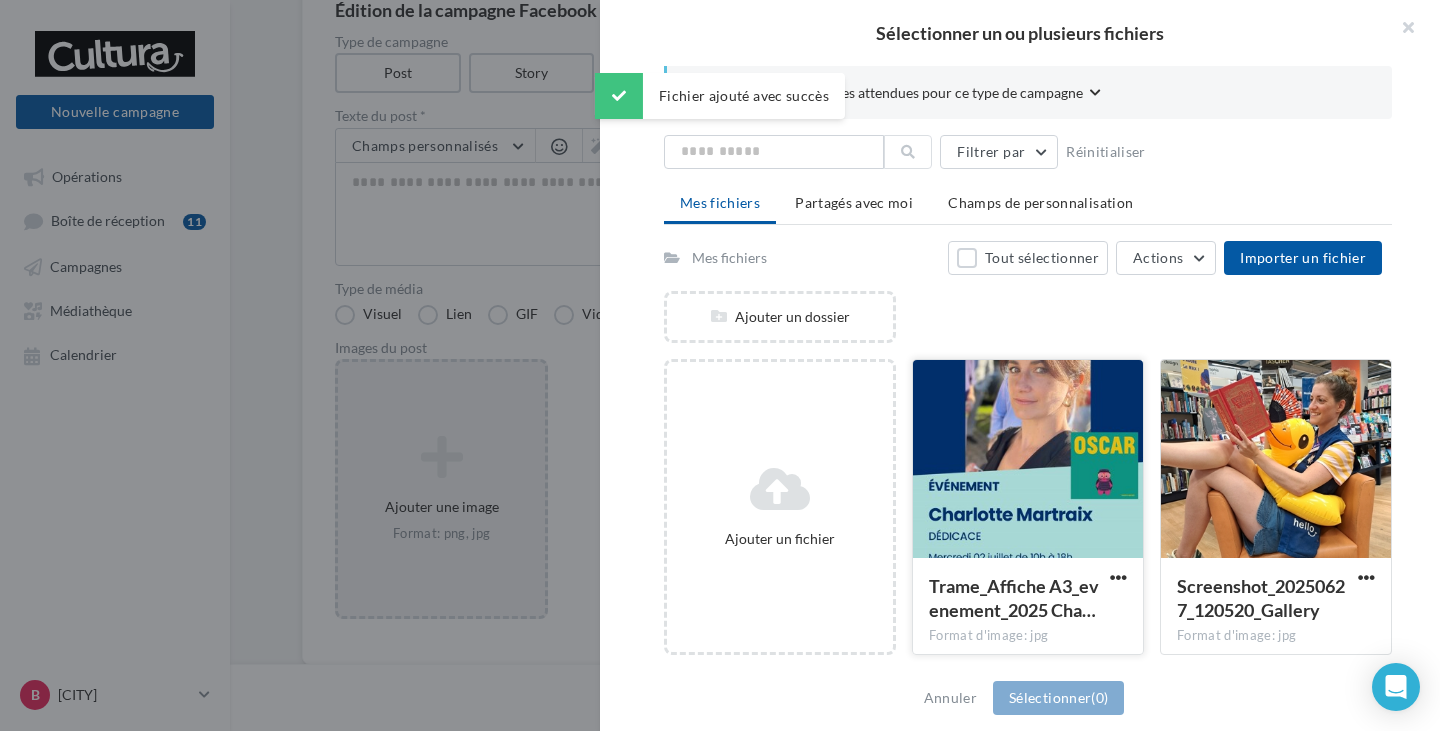 click at bounding box center [1028, 460] 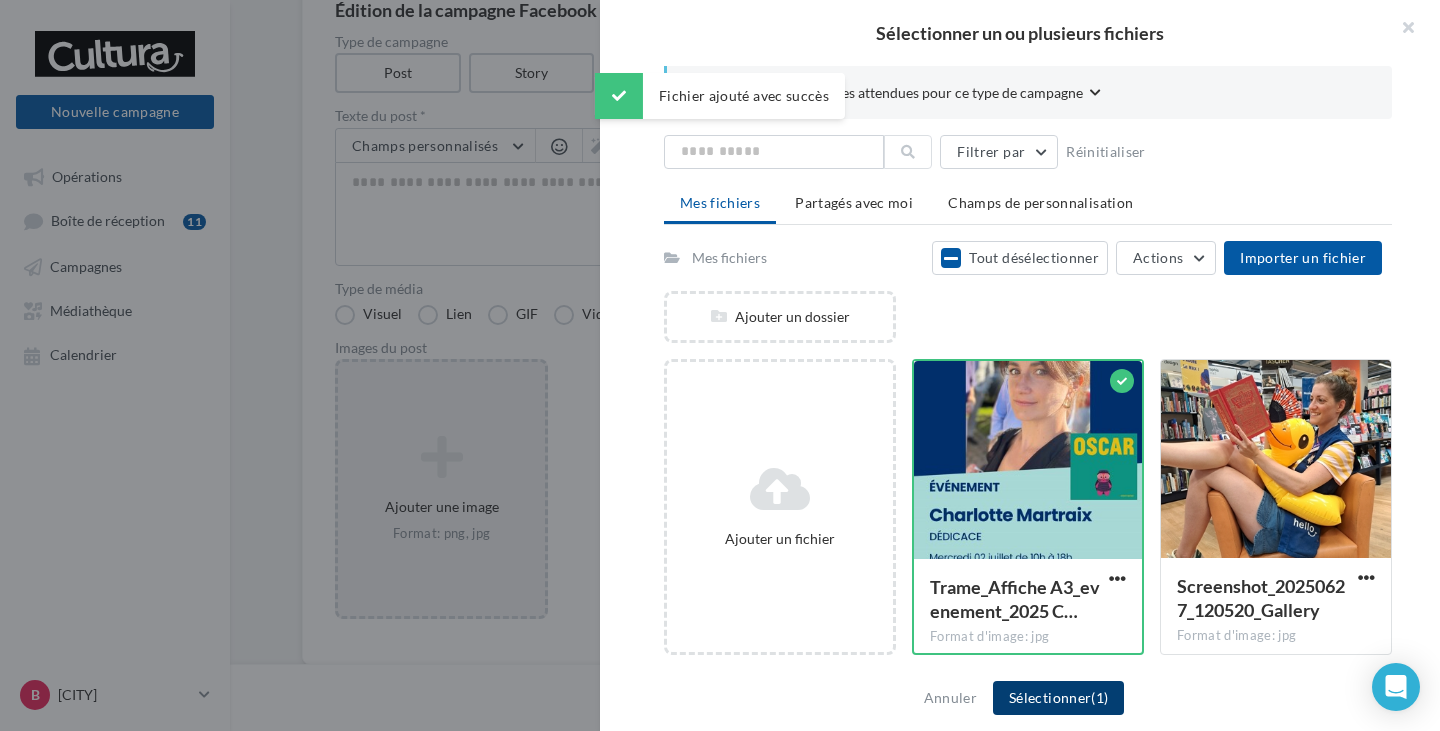 click on "Sélectionner   (1)" at bounding box center [1058, 698] 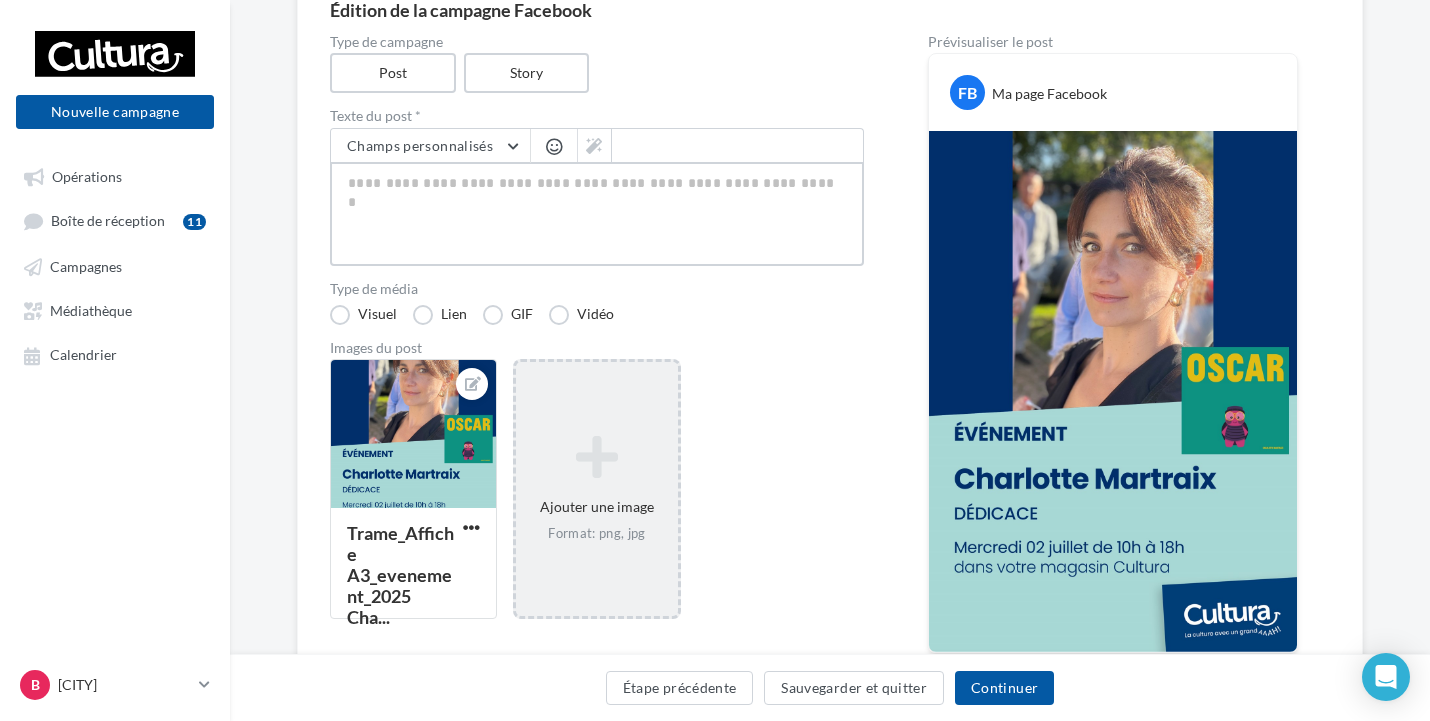click at bounding box center (597, 214) 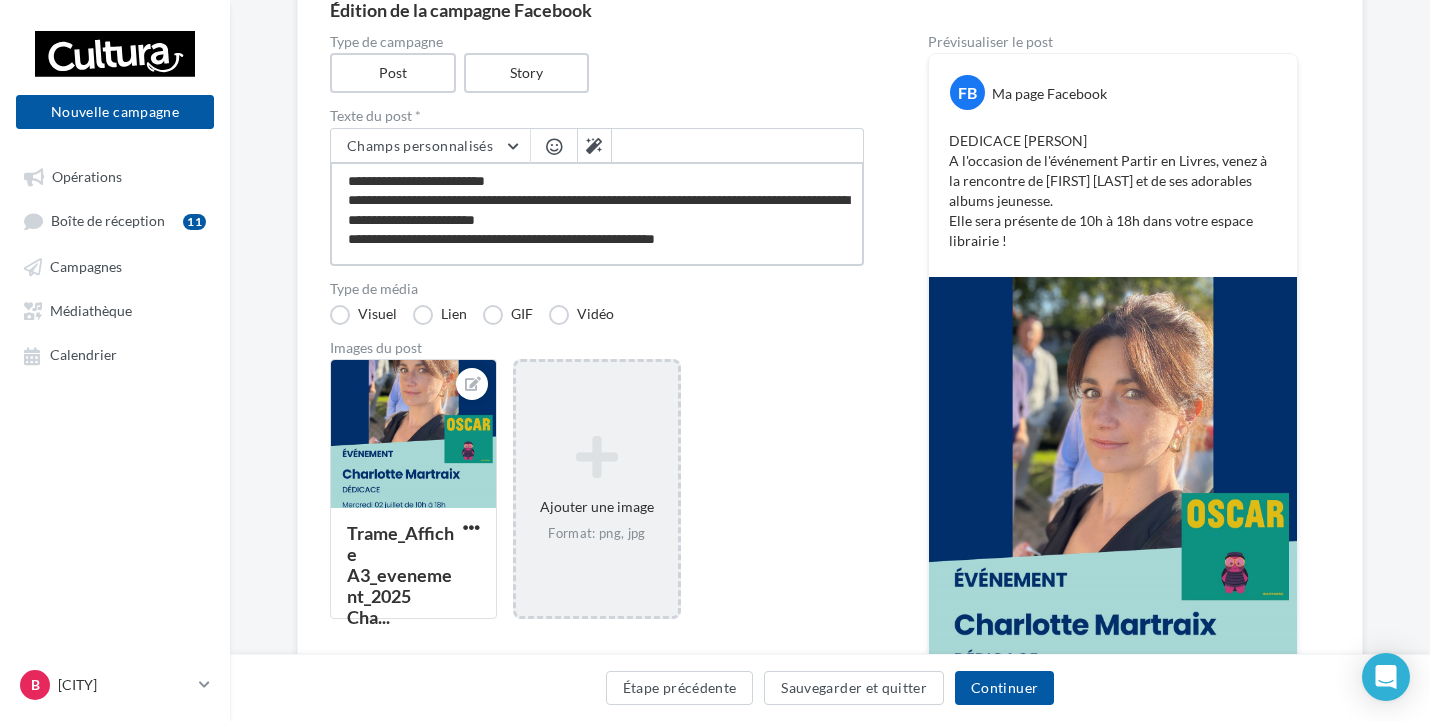click on "**********" at bounding box center (597, 214) 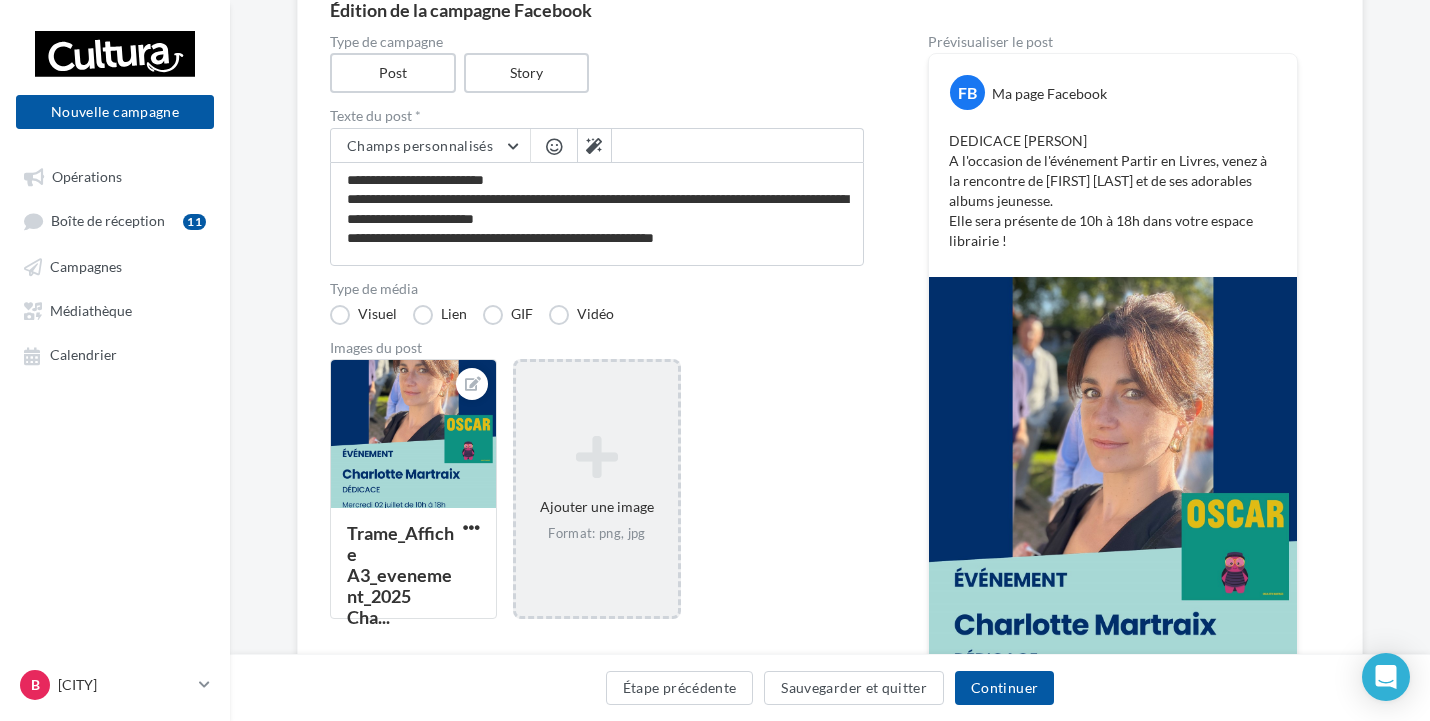 click at bounding box center [554, 146] 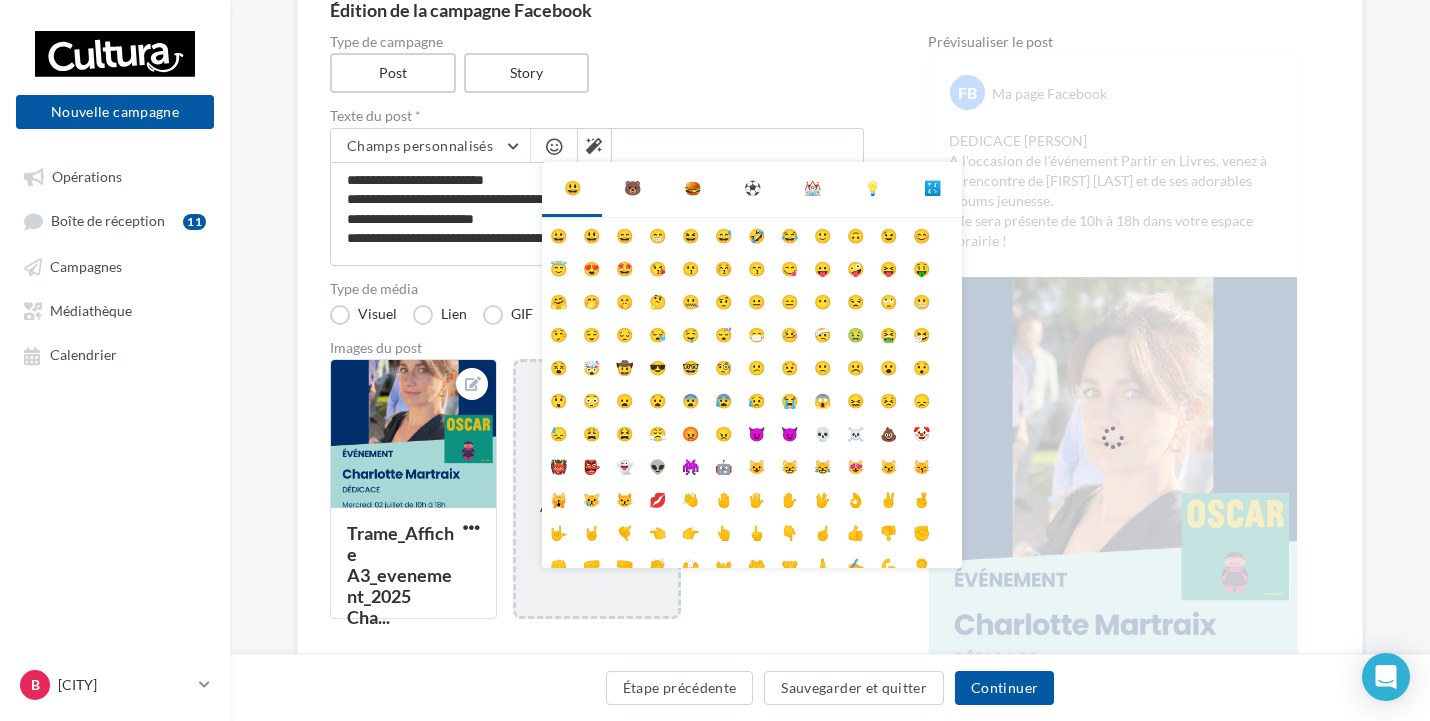 click on "🐻" at bounding box center (632, 188) 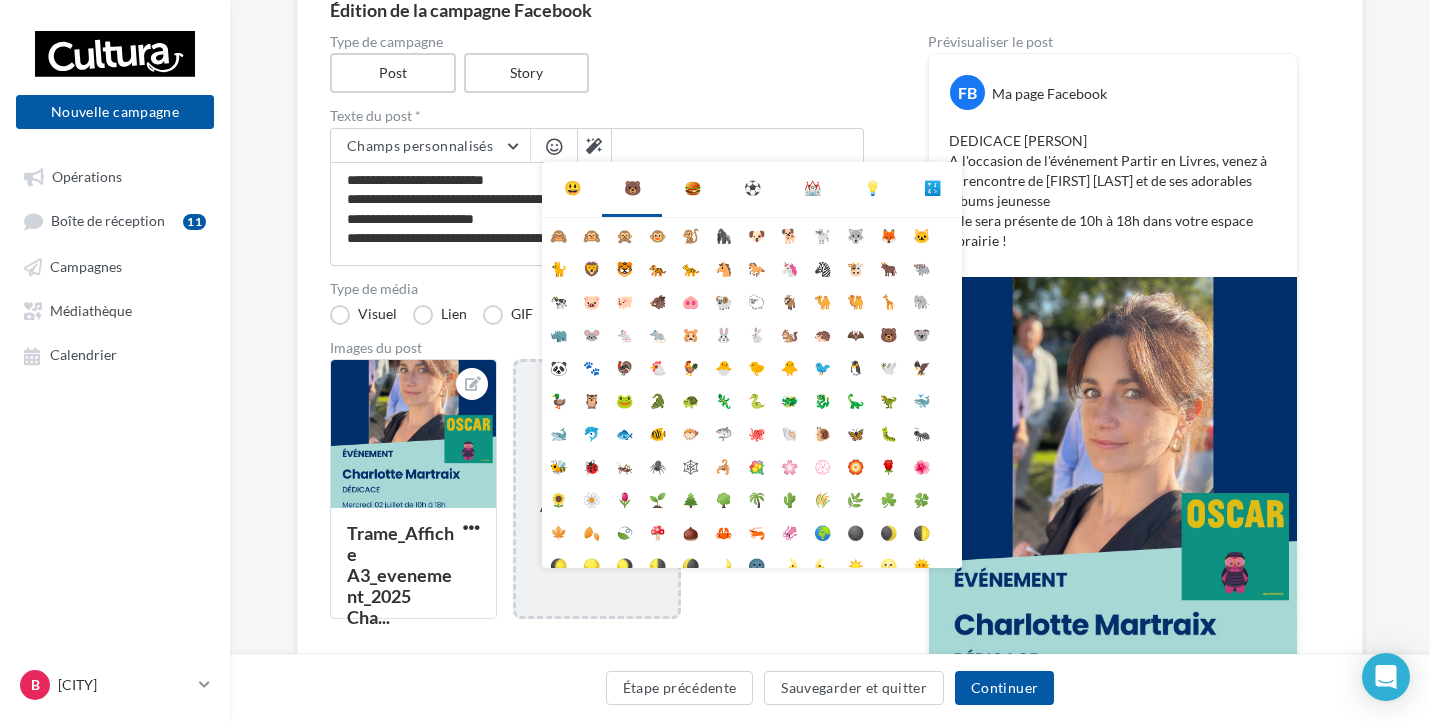 click on "🐻" at bounding box center [632, 189] 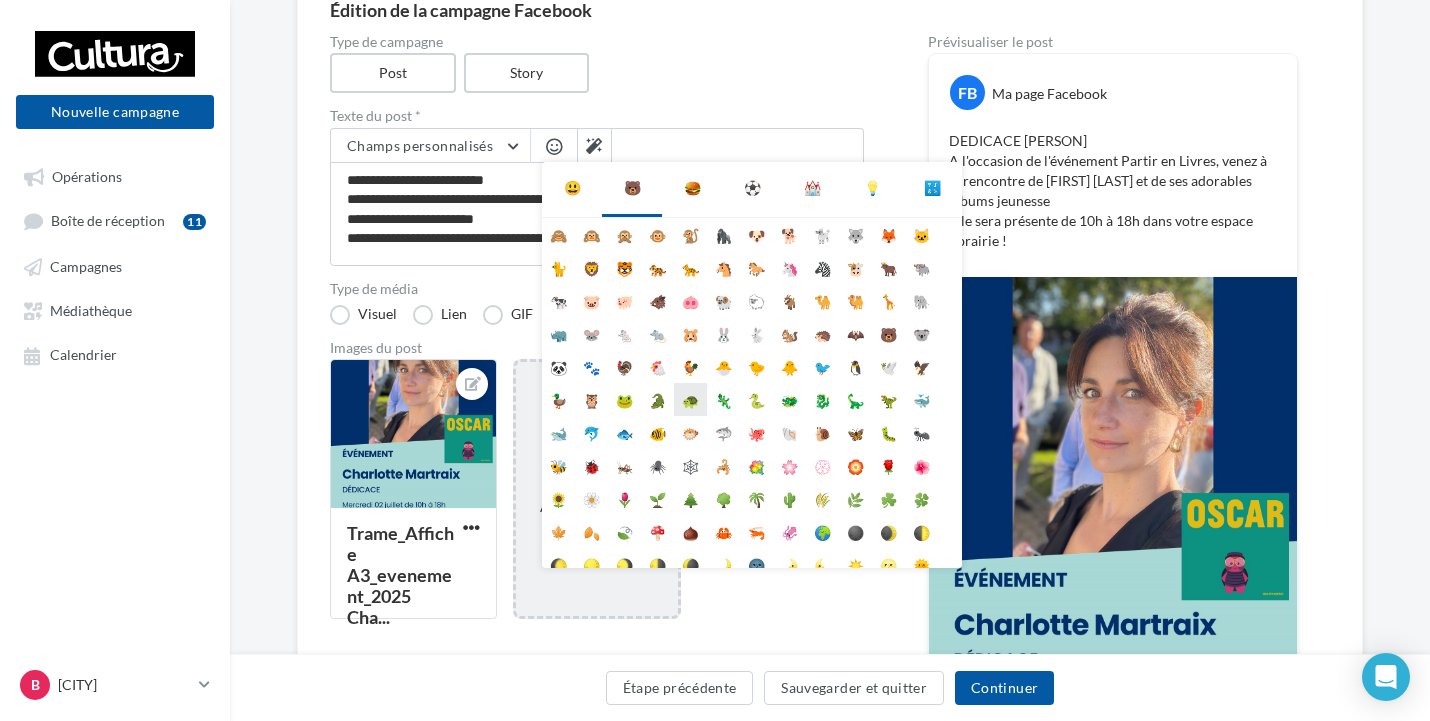 click on "🐢" at bounding box center (690, 399) 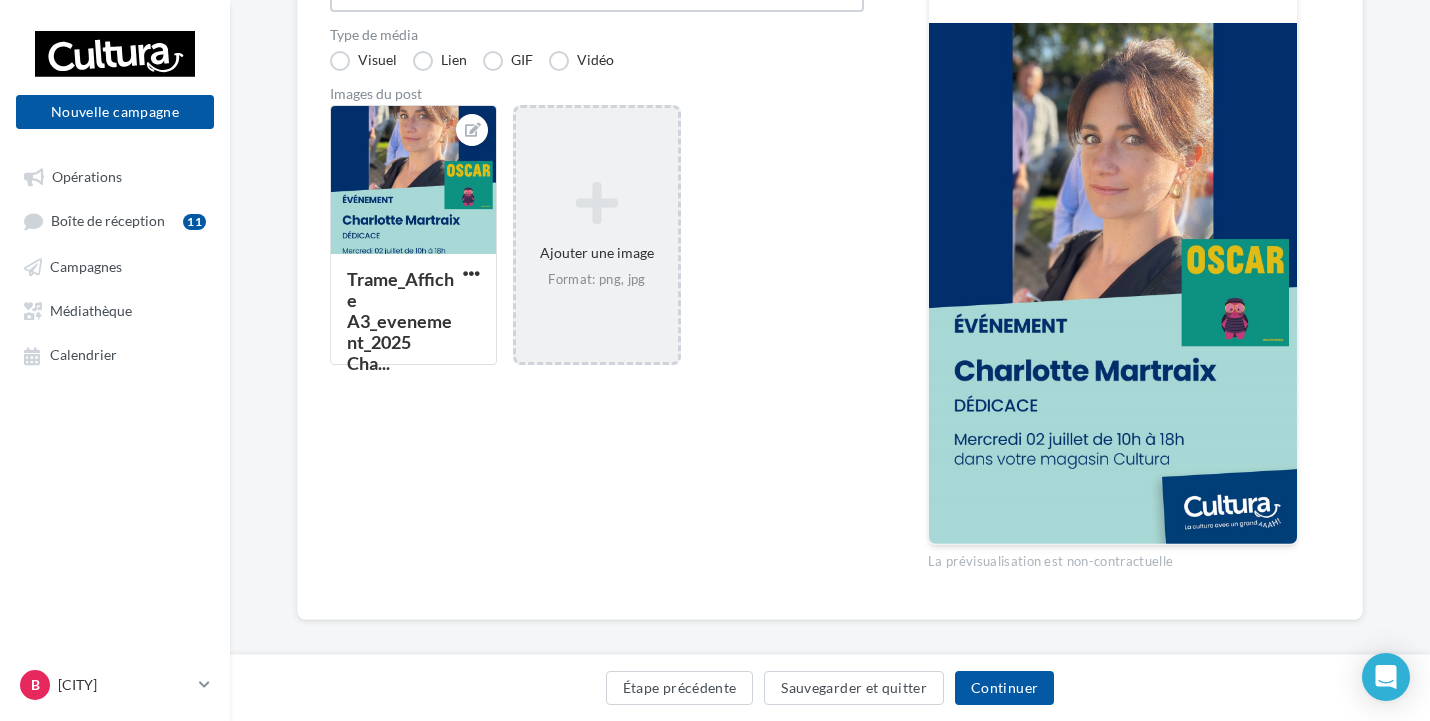 scroll, scrollTop: 471, scrollLeft: 0, axis: vertical 